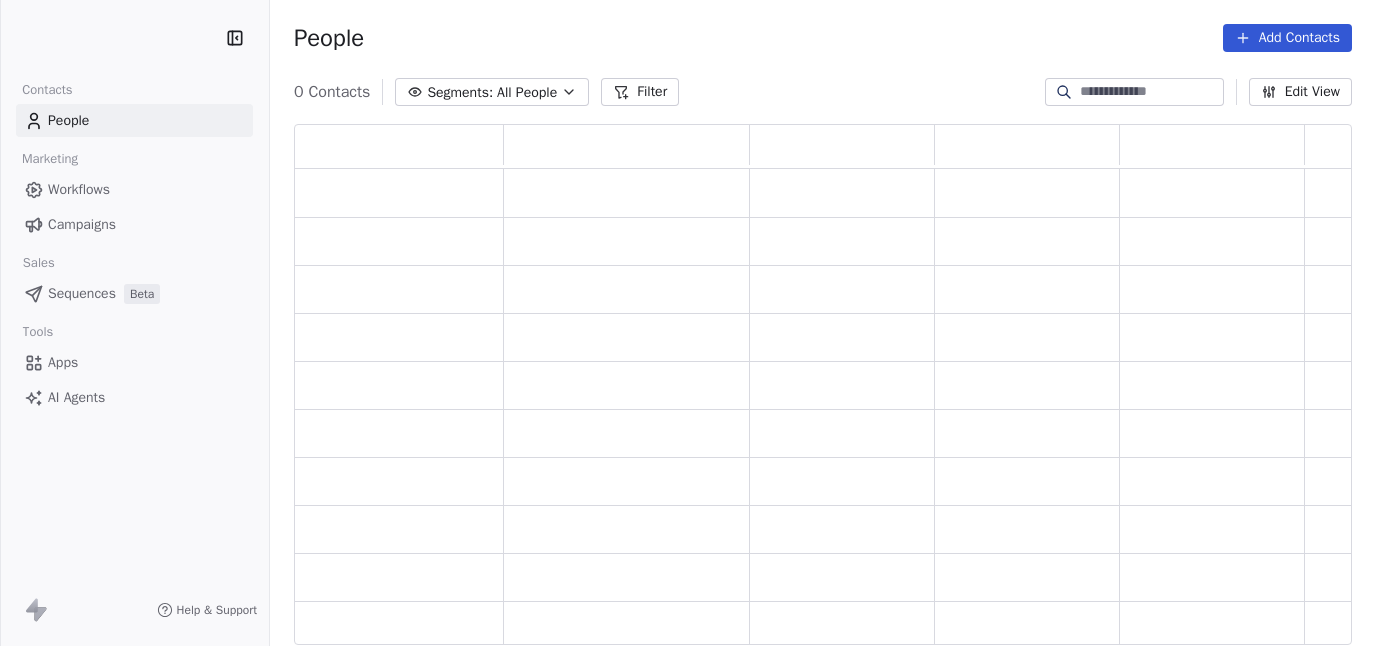 scroll, scrollTop: 0, scrollLeft: 0, axis: both 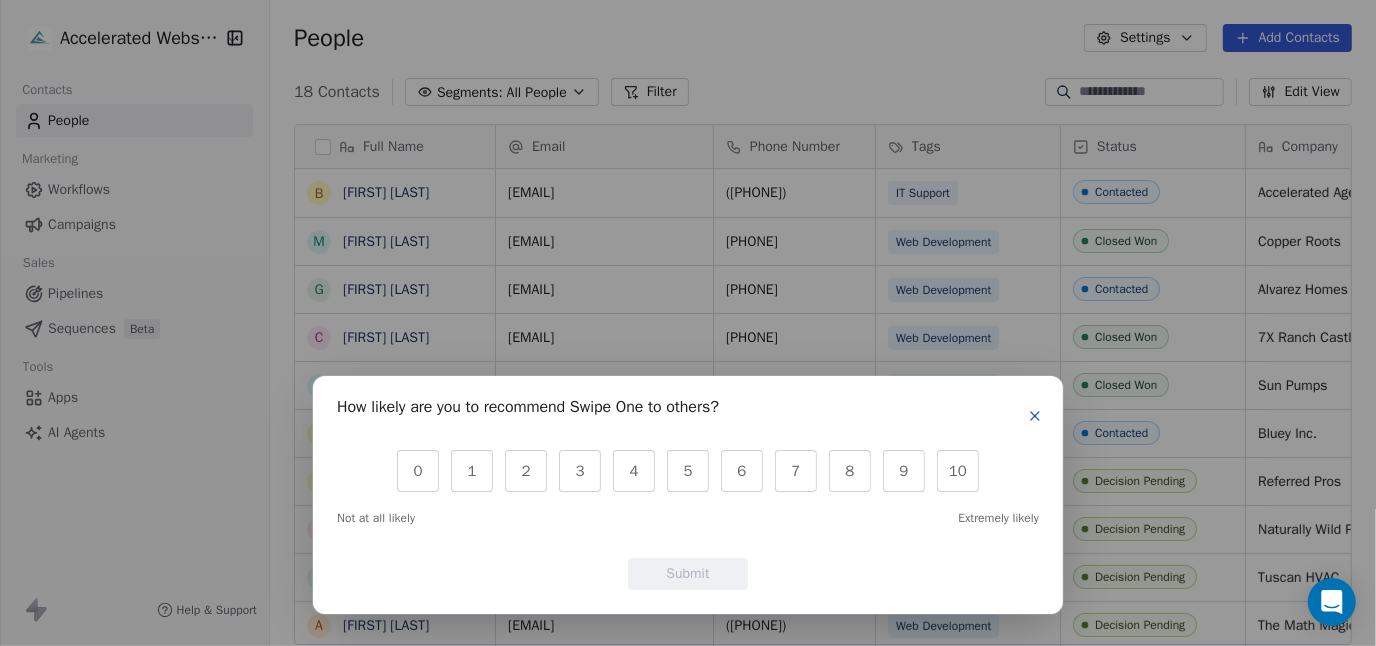 click 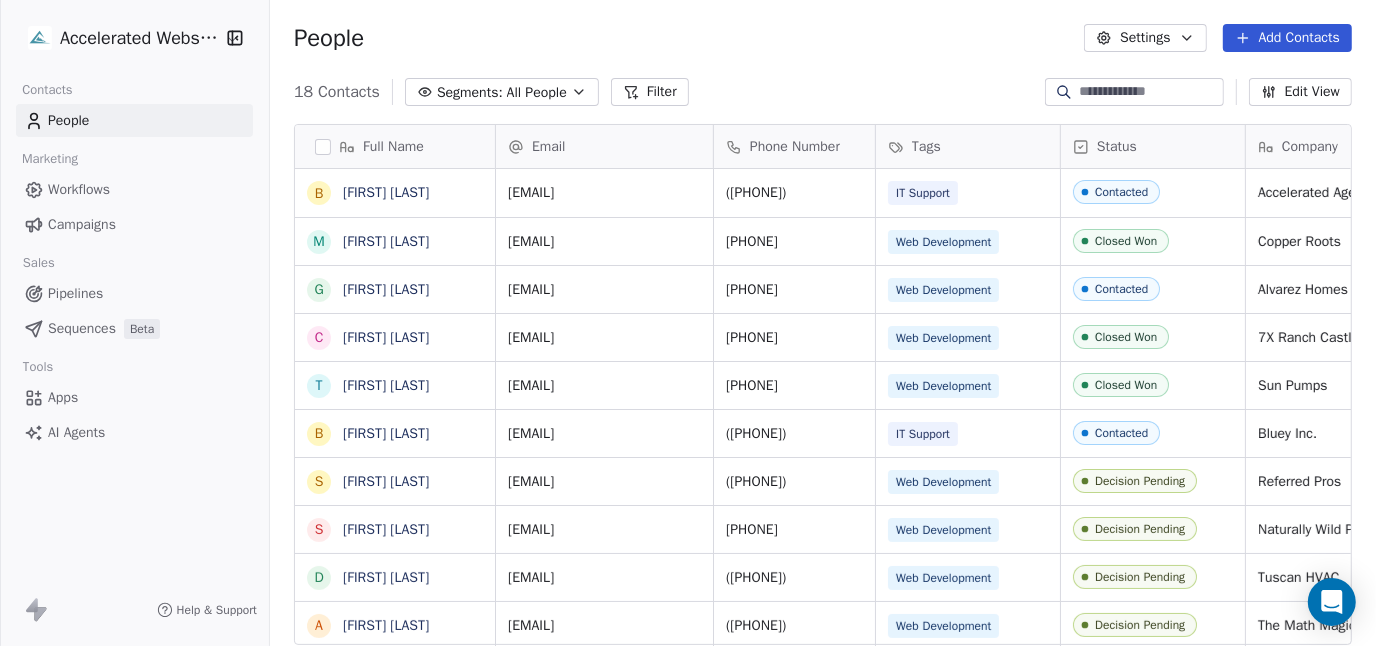 click on "Accelerated Websites Contacts People Marketing Workflows Campaigns Sales Pipelines Sequences Beta Tools Apps AI Agents Help & Support People Settings Add Contacts 18 Contacts Segments: All People Filter Edit View Tag Add to Sequence Export Full Name B [LAST] M [LAST] G [LAST] C [LAST] T [LAST] B [LAST] S [LAST] S [LAST] D [LAST] A [LAST] K [LAST] E [LAST] J [LAST] D [LAST] M [LAST] D [LAST] E [LAST] M [LAST] Email Phone Number Tags Status Company info@acceleratedwebsites.com ([PHONE]) IT Support Contacted Accelerated Agency [EMAIL] ([PHONE]) Web Development Closed Won Copper Roots [EMAIL] ([PHONE]) Web Development Contacted Alvarez Homes LLC [EMAIL] ([PHONE]) Web Development Closed Won 7X Ranch Castle [EMAIL] ([PHONE]) Web Development Closed Won Sun Pumps [EMAIL] ([PHONE]) IT Support" at bounding box center (688, 323) 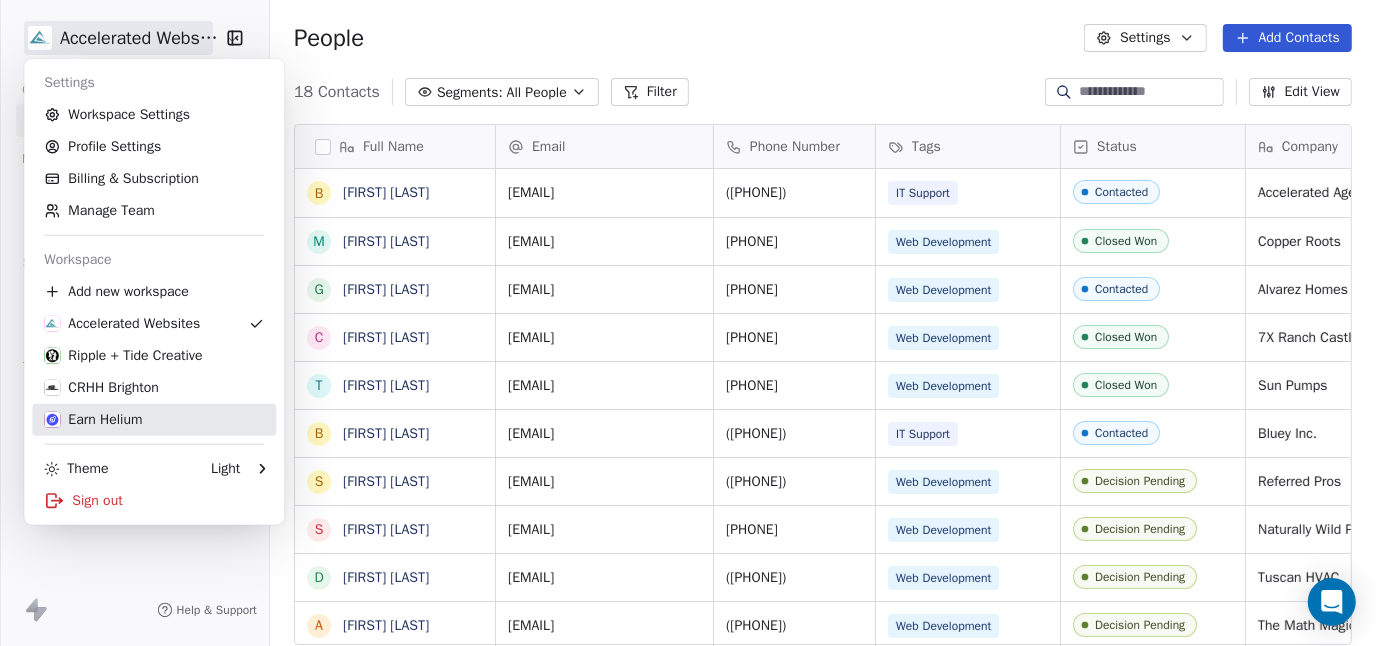 click on "Earn Helium" at bounding box center (93, 420) 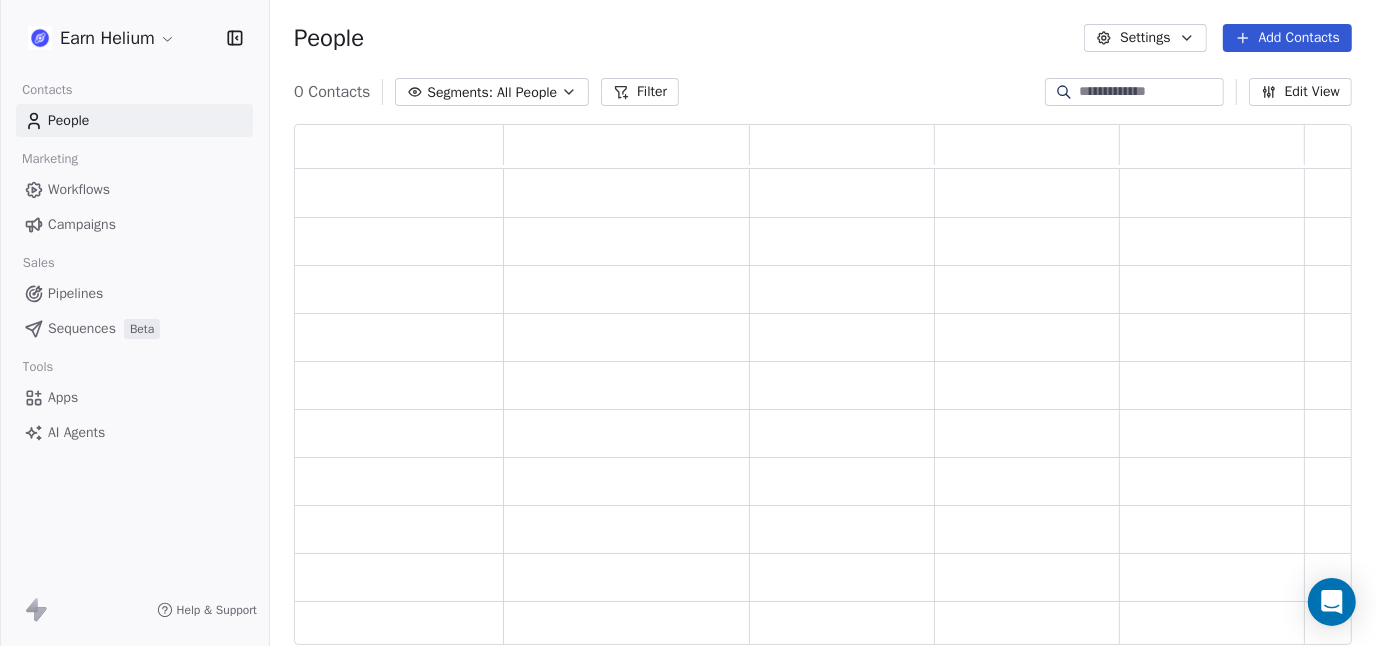 scroll, scrollTop: 16, scrollLeft: 15, axis: both 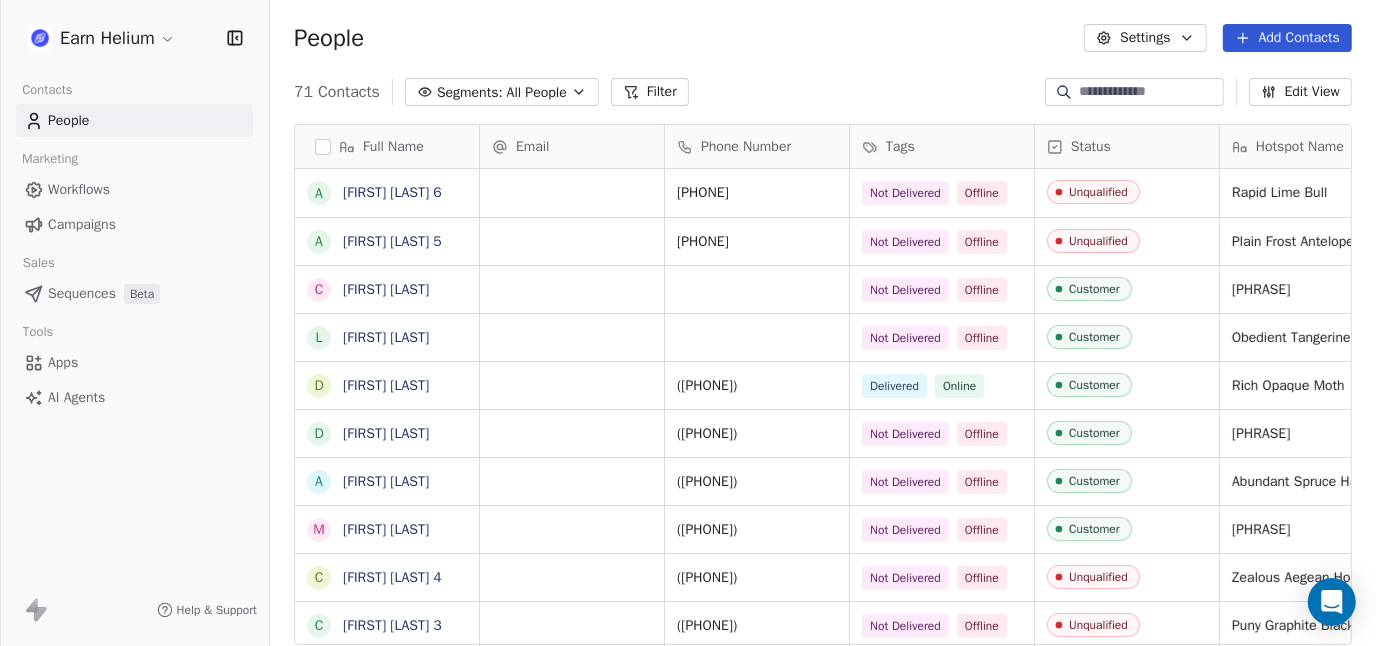 click at bounding box center [323, 147] 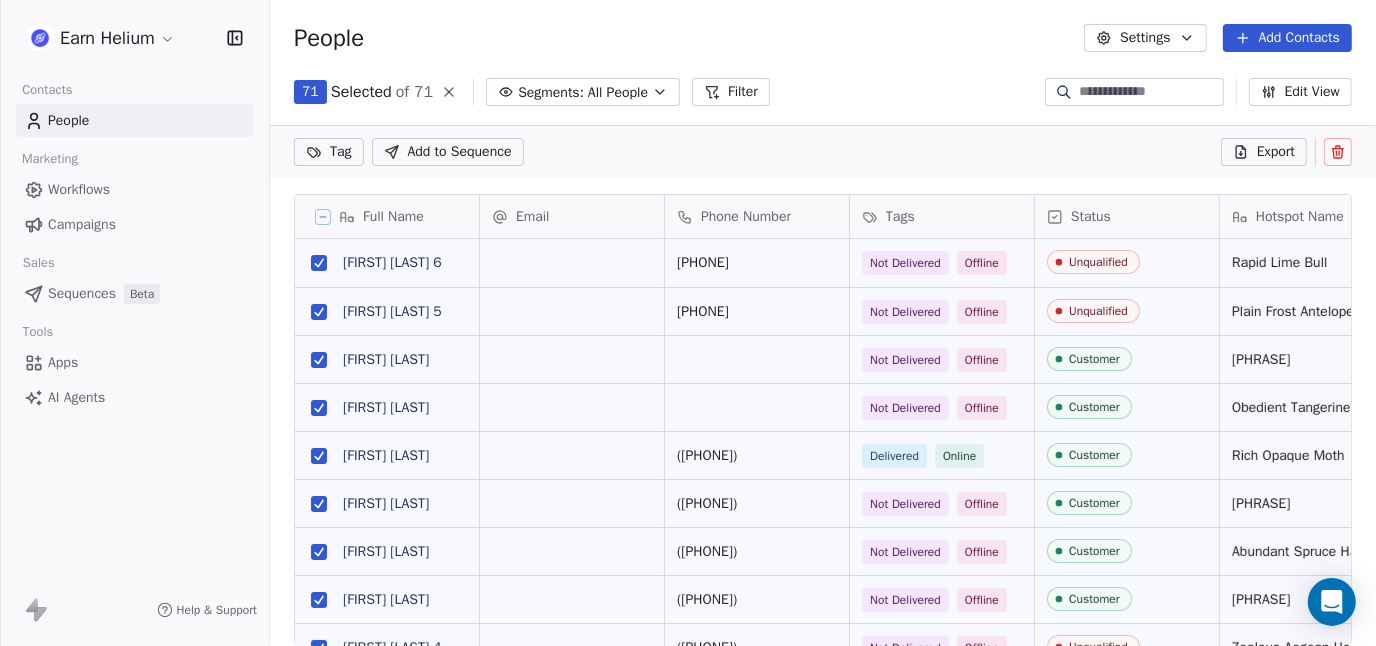 scroll, scrollTop: 483, scrollLeft: 1091, axis: both 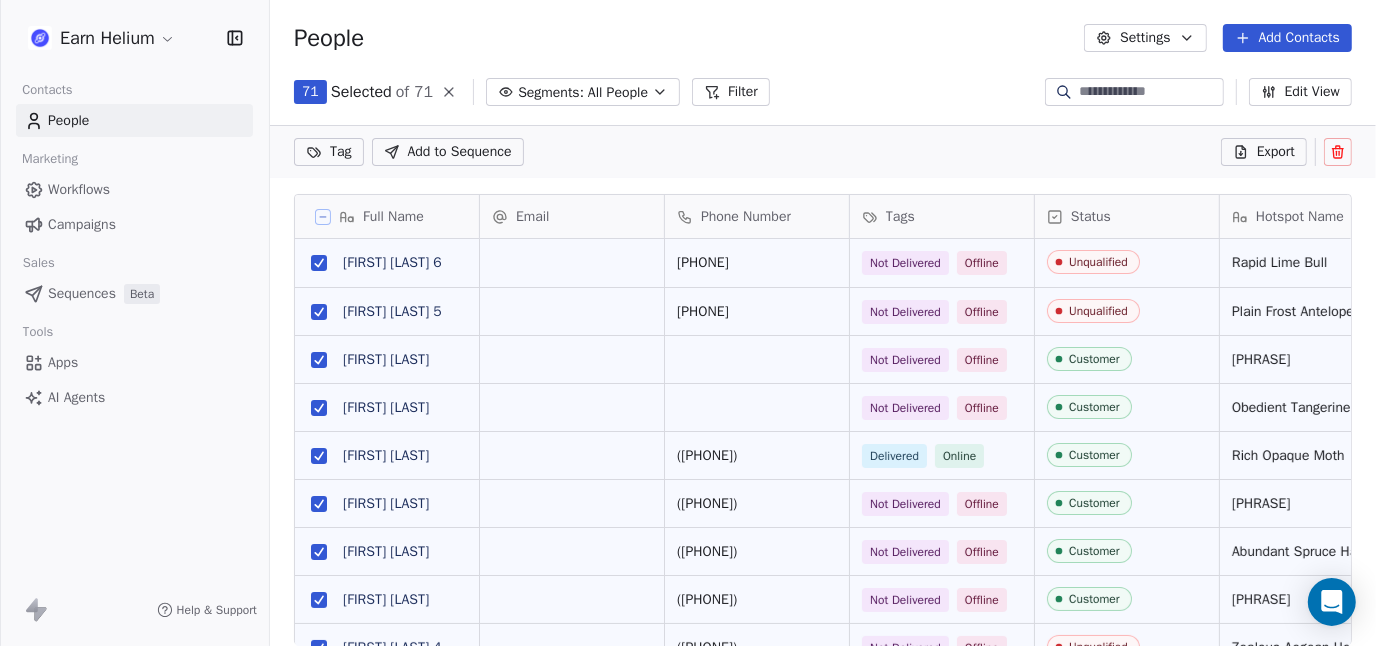 click on "Export" at bounding box center (1276, 152) 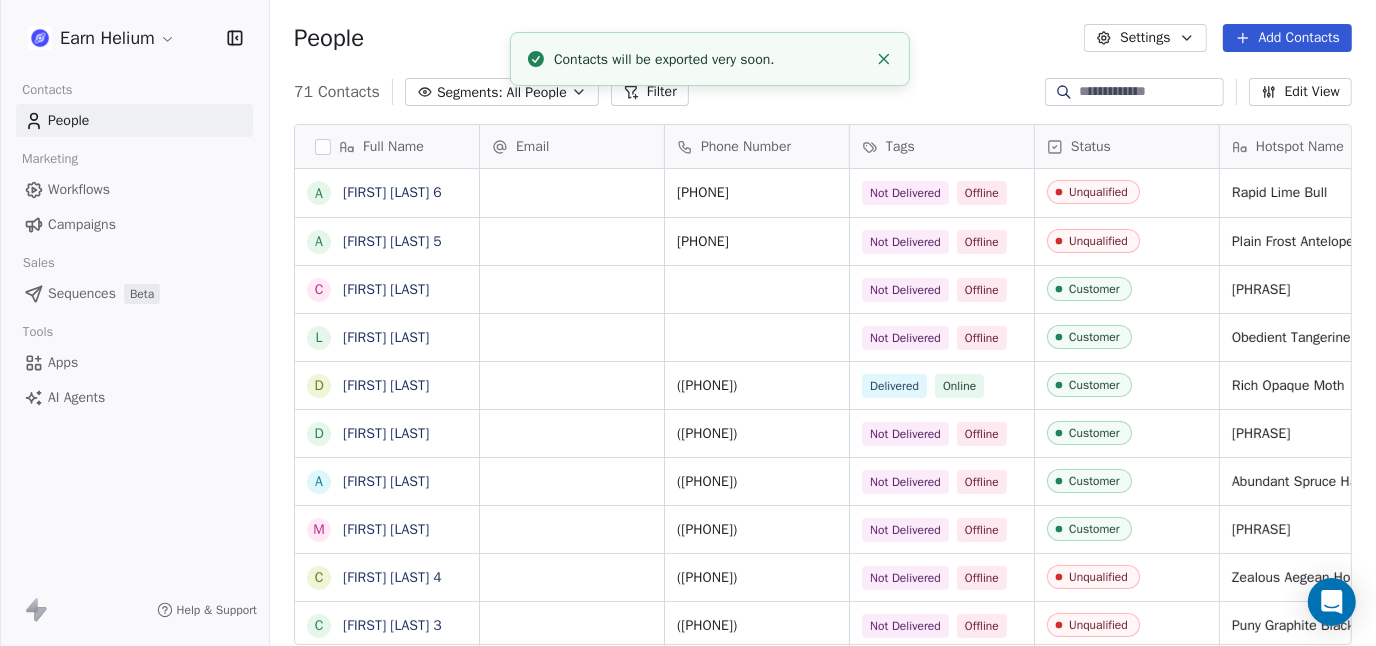 scroll, scrollTop: 16, scrollLeft: 15, axis: both 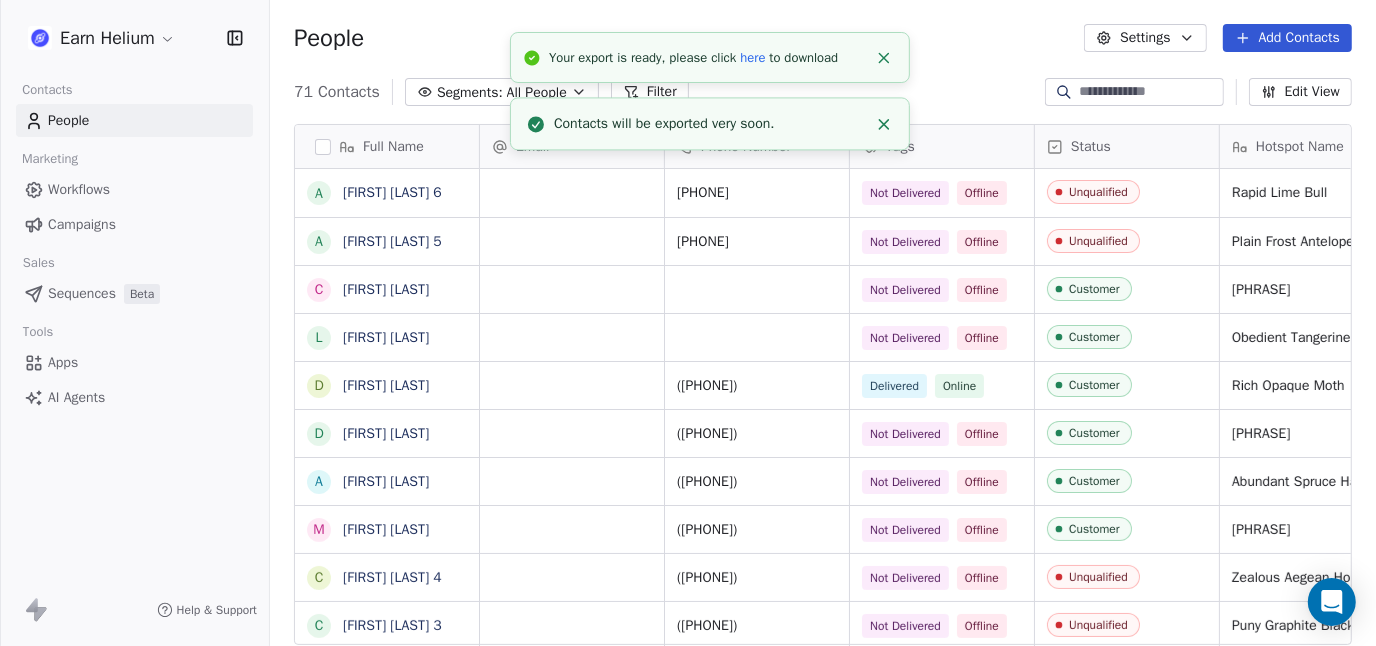 click on "here" at bounding box center (752, 57) 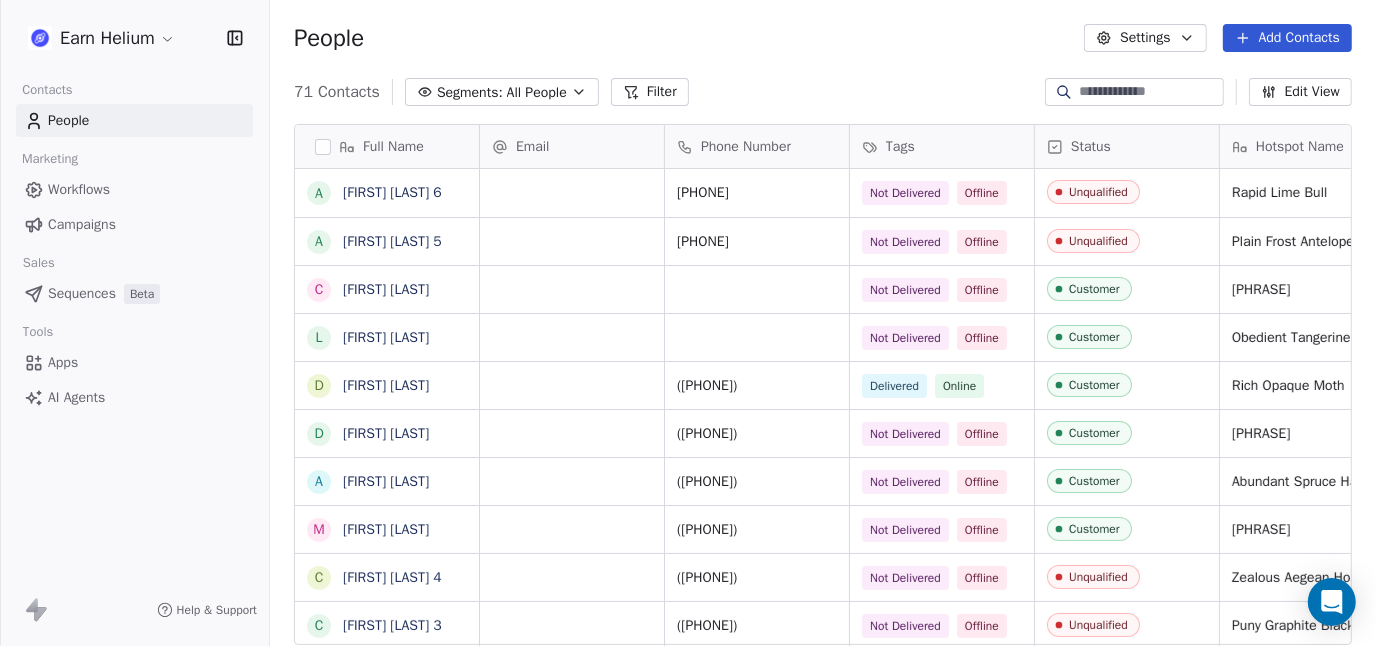 click at bounding box center (1150, 92) 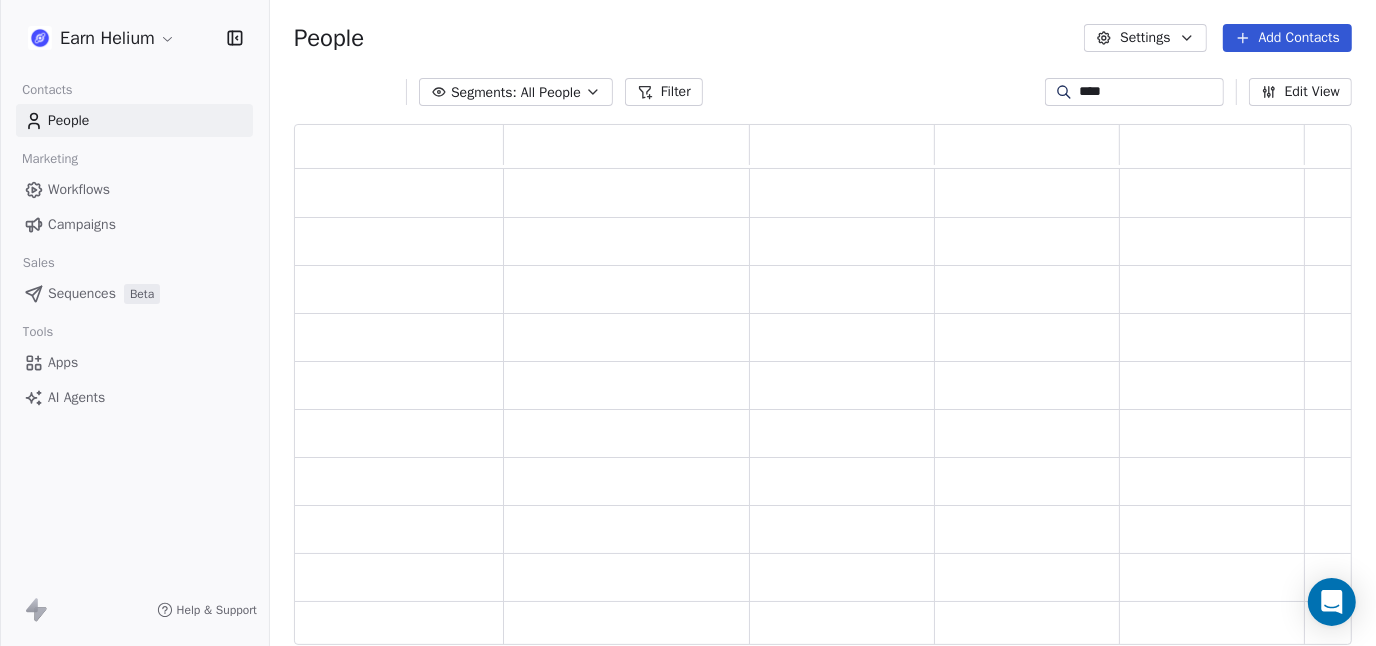 scroll, scrollTop: 16, scrollLeft: 15, axis: both 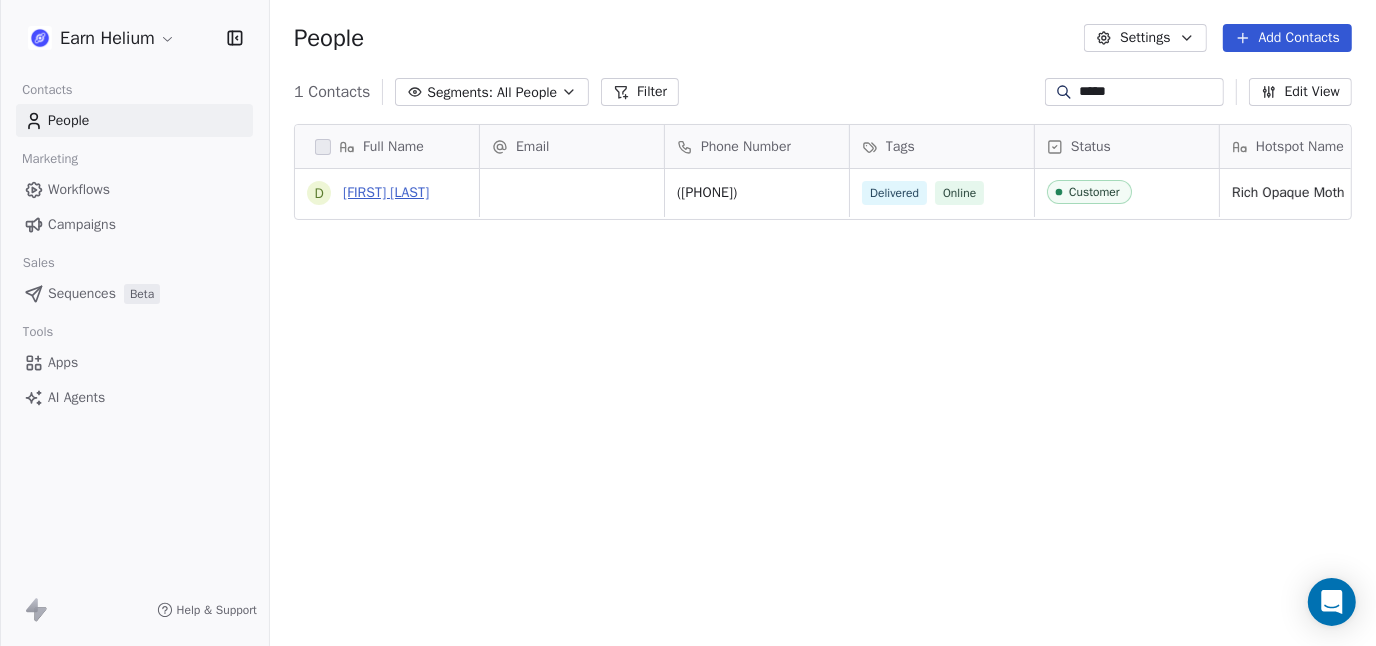 type on "*****" 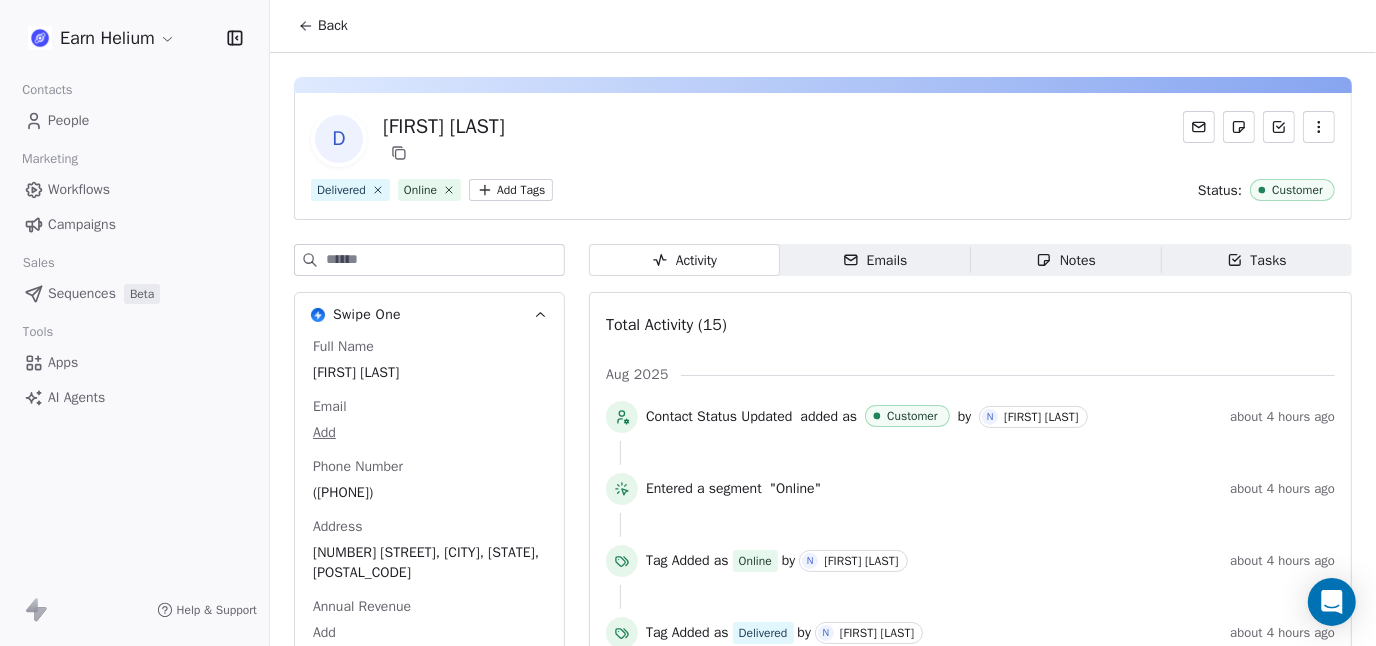 click at bounding box center [445, 260] 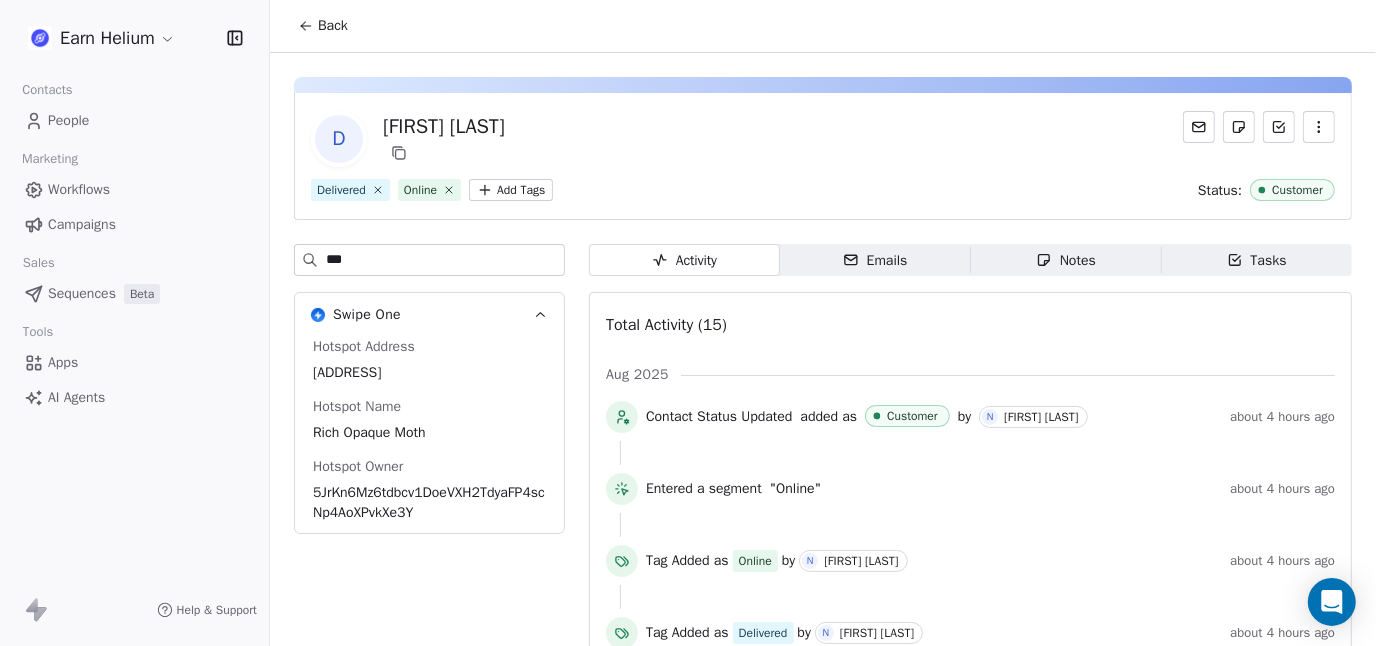 drag, startPoint x: 351, startPoint y: 260, endPoint x: 323, endPoint y: 262, distance: 28.071337 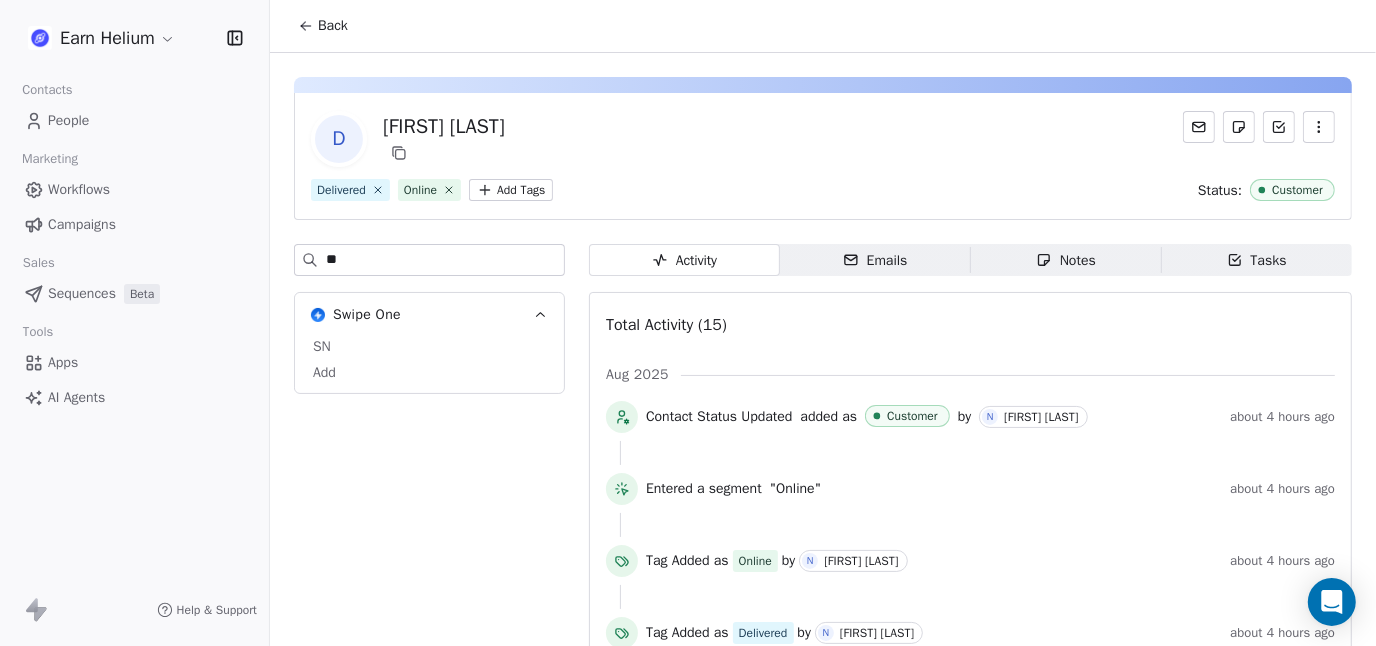 type on "**" 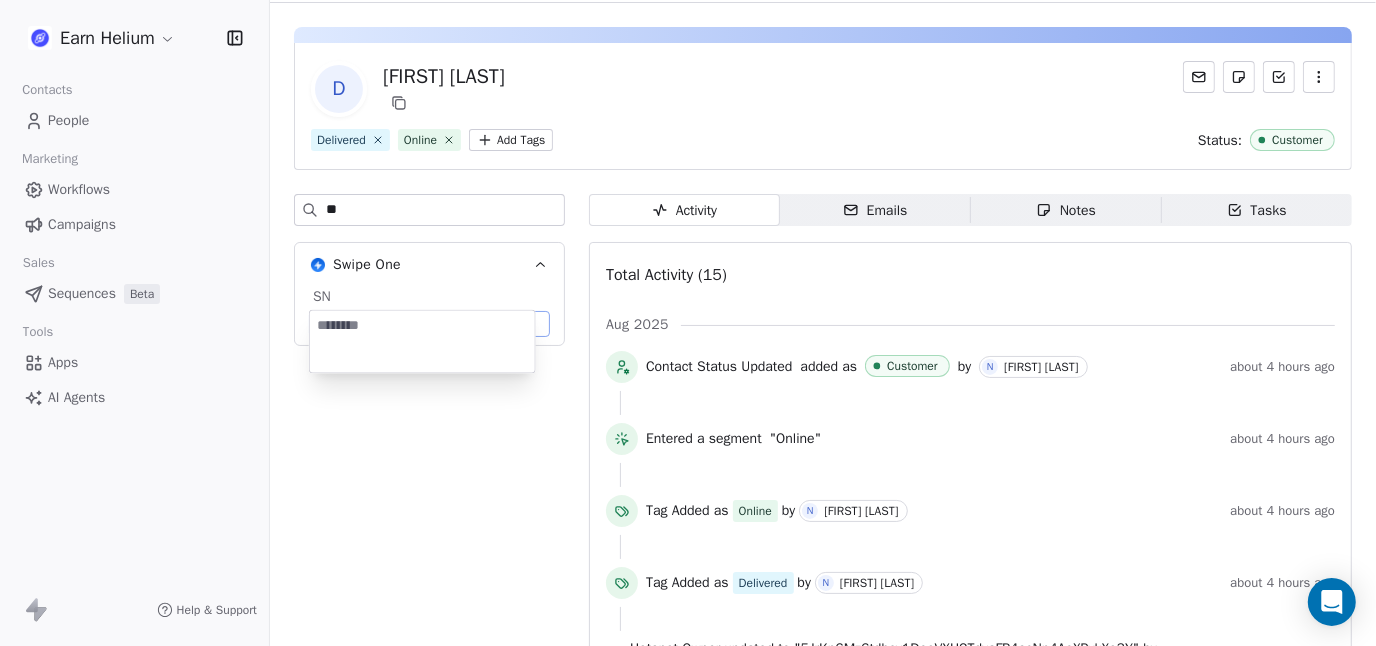 type on "**********" 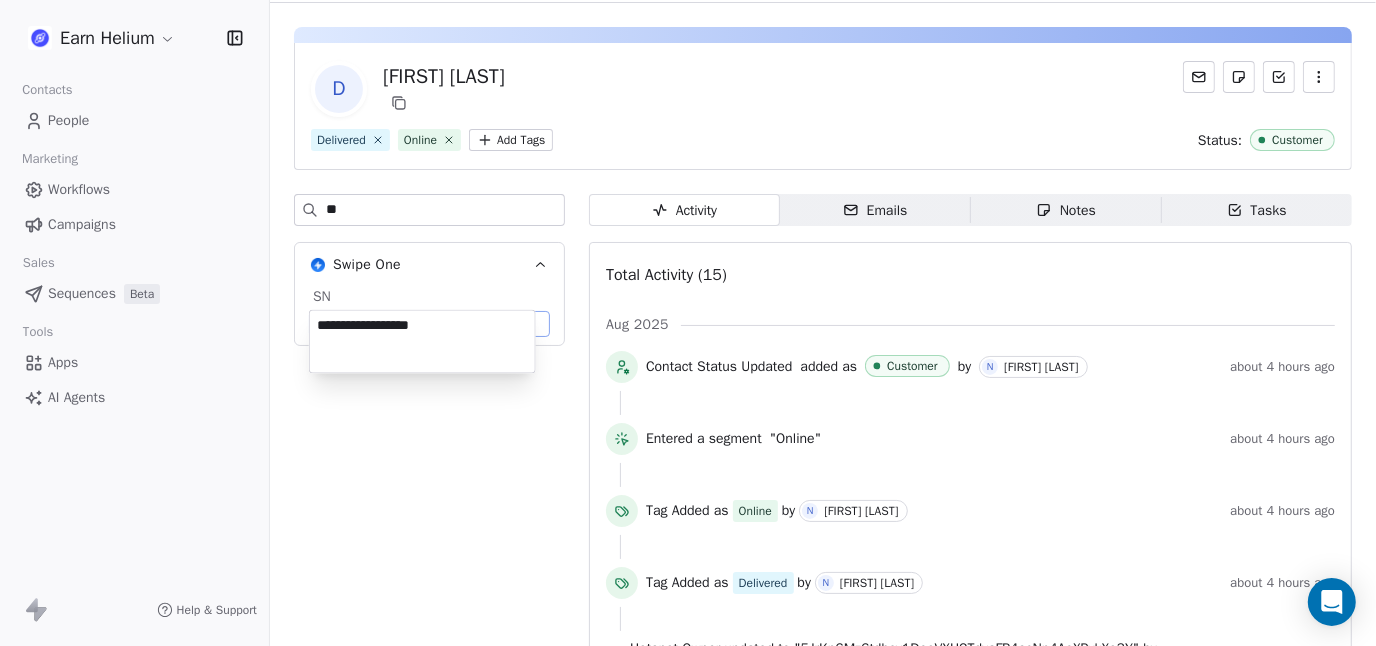 click on "Earn Helium Contacts People Marketing Workflows Campaigns Sales Sequences Beta Tools Apps AI Agents Help & Support Back D [FIRST] [LAST] Delivered Online Add Tags Status: Customer ** Swipe One SN Add Activity Activity Emails Emails Notes Notes Tasks Tasks Total Activity (15) Aug 2025 Contact Status Updated added as Customer by N [LAST] about 4 hours ago Entered a segment "Online" about 4 hours ago Tag Added as Online by N [LAST] about 4 hours ago Tag Added as Delivered by N [LAST] about 4 hours ago Hotspot Owner updated to "[ADDRESS]" by N [LAST] about 4 hours ago Hotspot Address updated to "[ADDRESS]" by N [LAST] about 4 hours ago Hotspot Name updated to "[PHRASE]" by N [LAST] about 4 hours ago N [LAST] added a note - Hotspot Address about 4 hours ago Sponsor updated to "[FIRST]" by N [LAST] about 4 hours ago Payment Method updated to "HNT" by N" at bounding box center [688, 323] 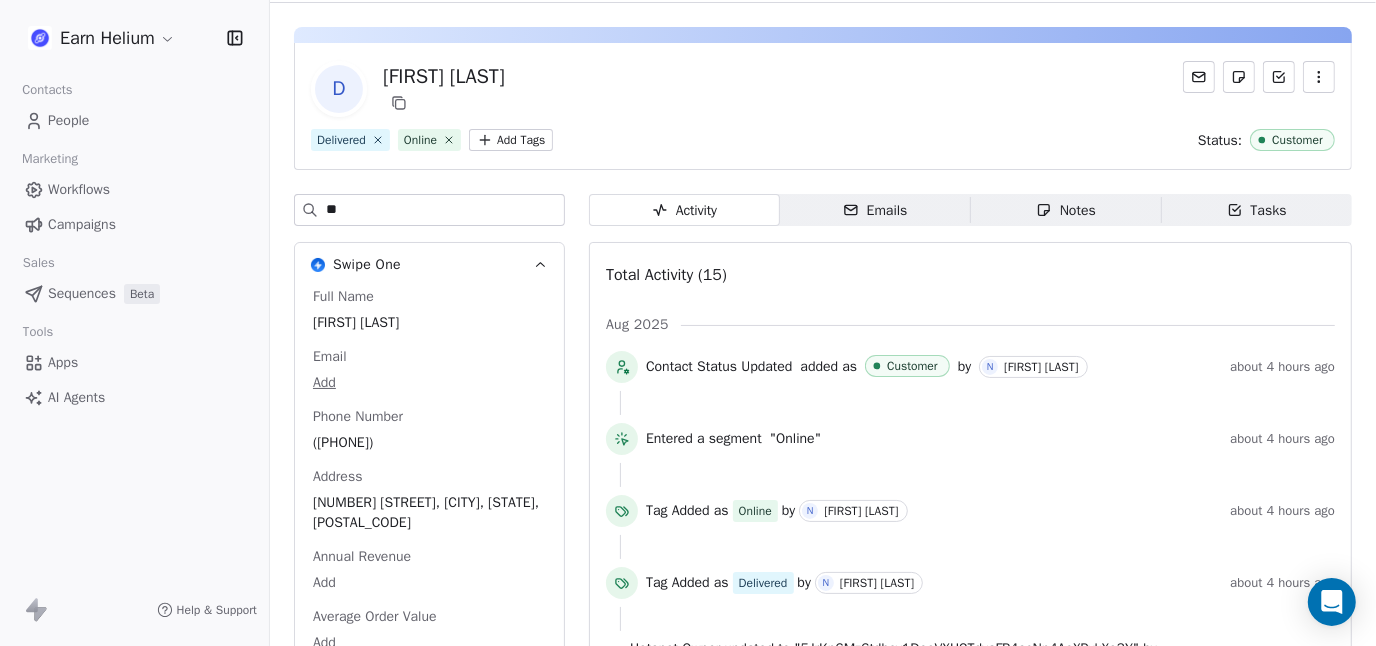 scroll, scrollTop: 0, scrollLeft: 0, axis: both 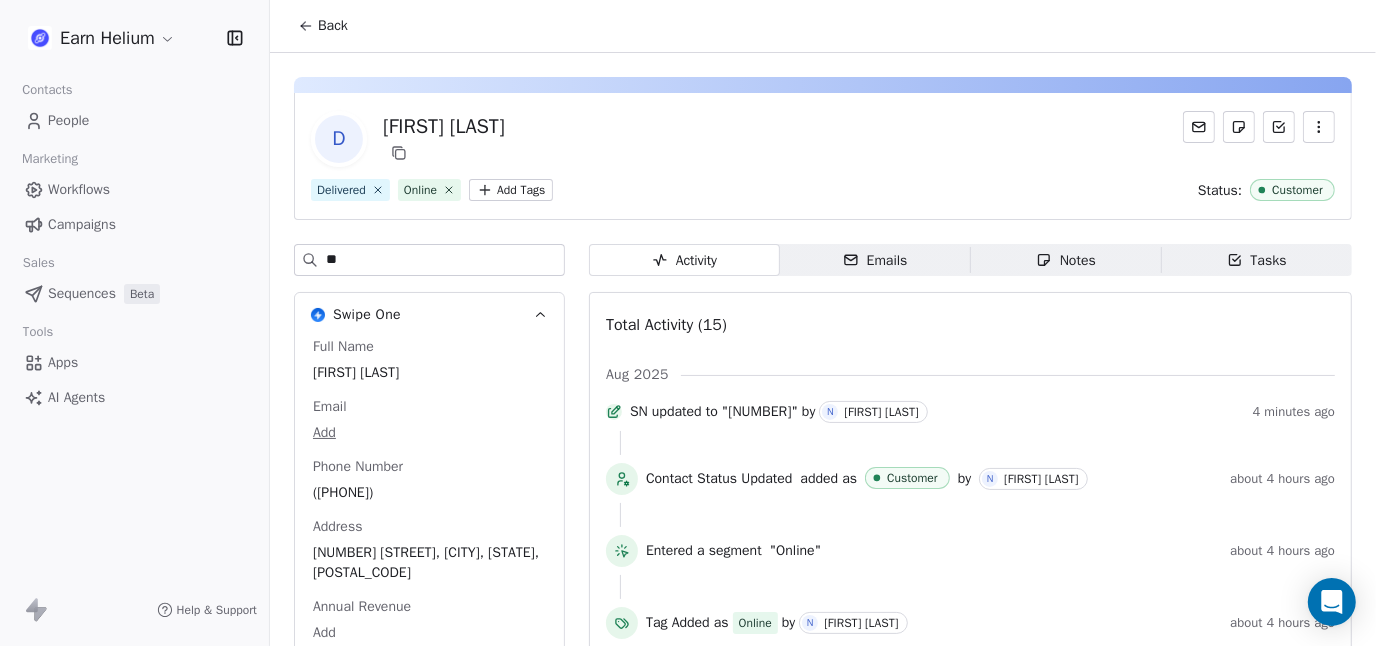 click on "Back" at bounding box center [333, 26] 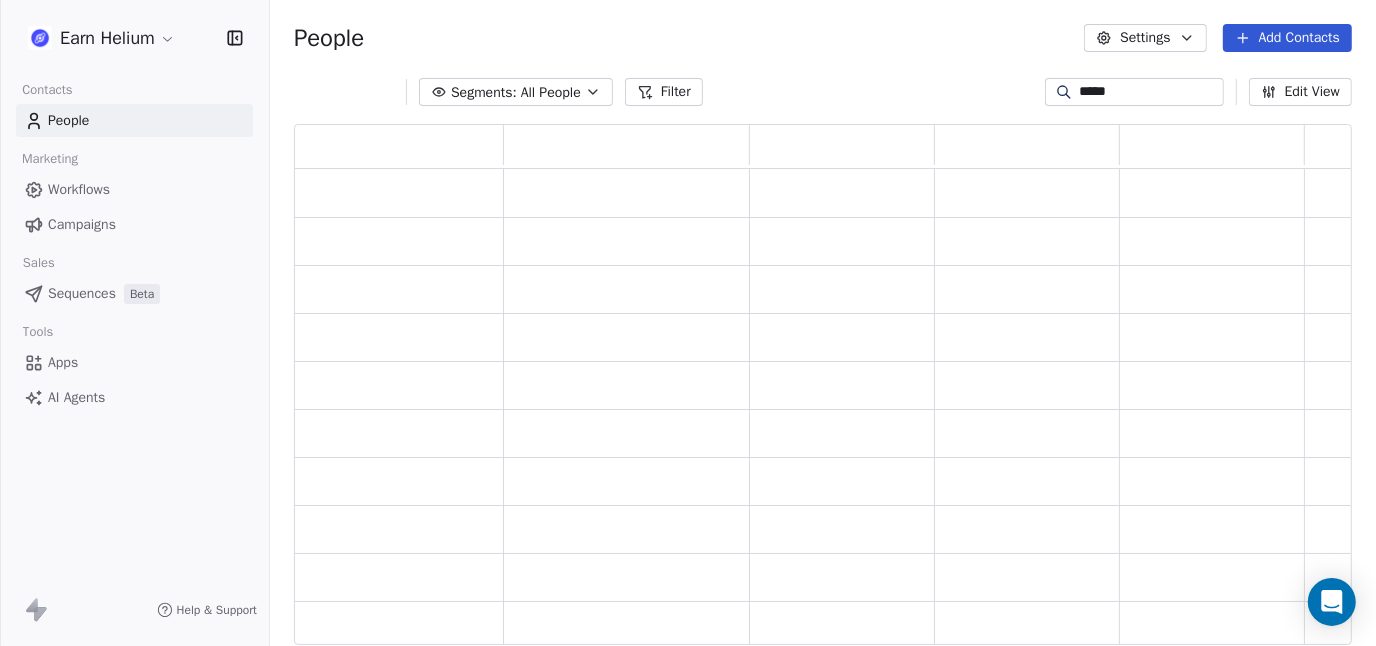 scroll, scrollTop: 16, scrollLeft: 15, axis: both 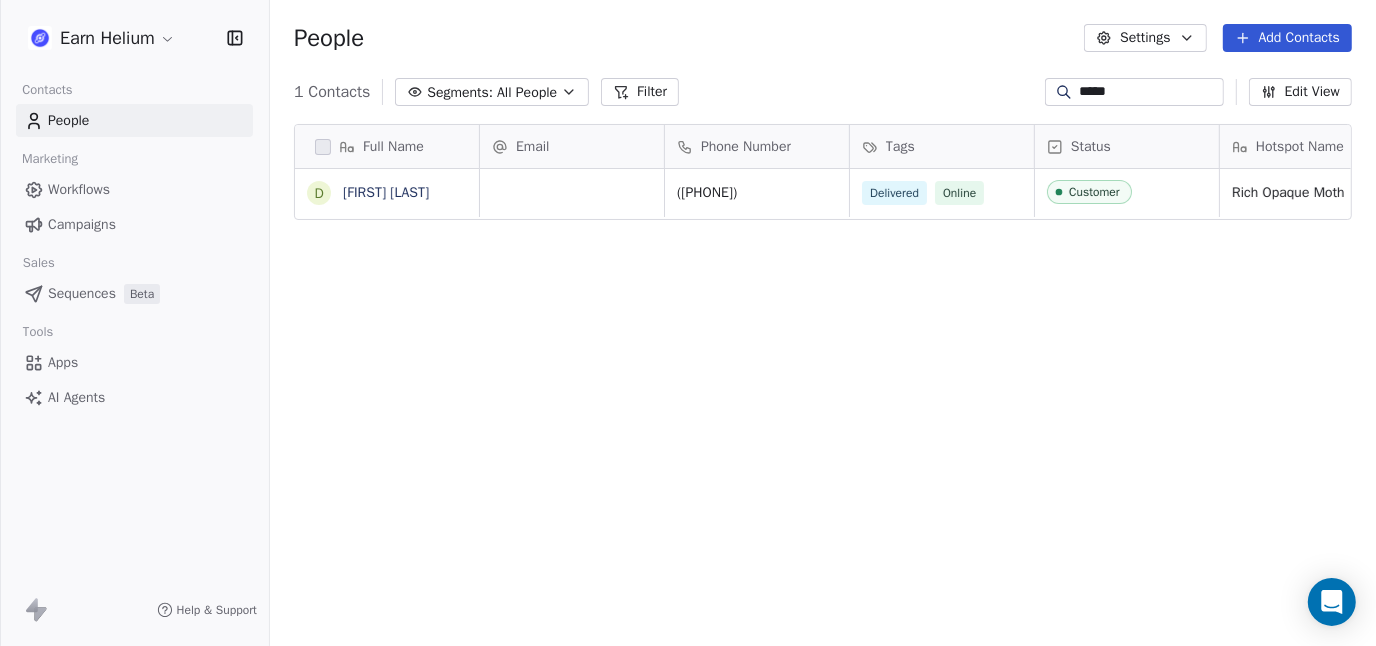 drag, startPoint x: 1015, startPoint y: 95, endPoint x: 891, endPoint y: 90, distance: 124.10077 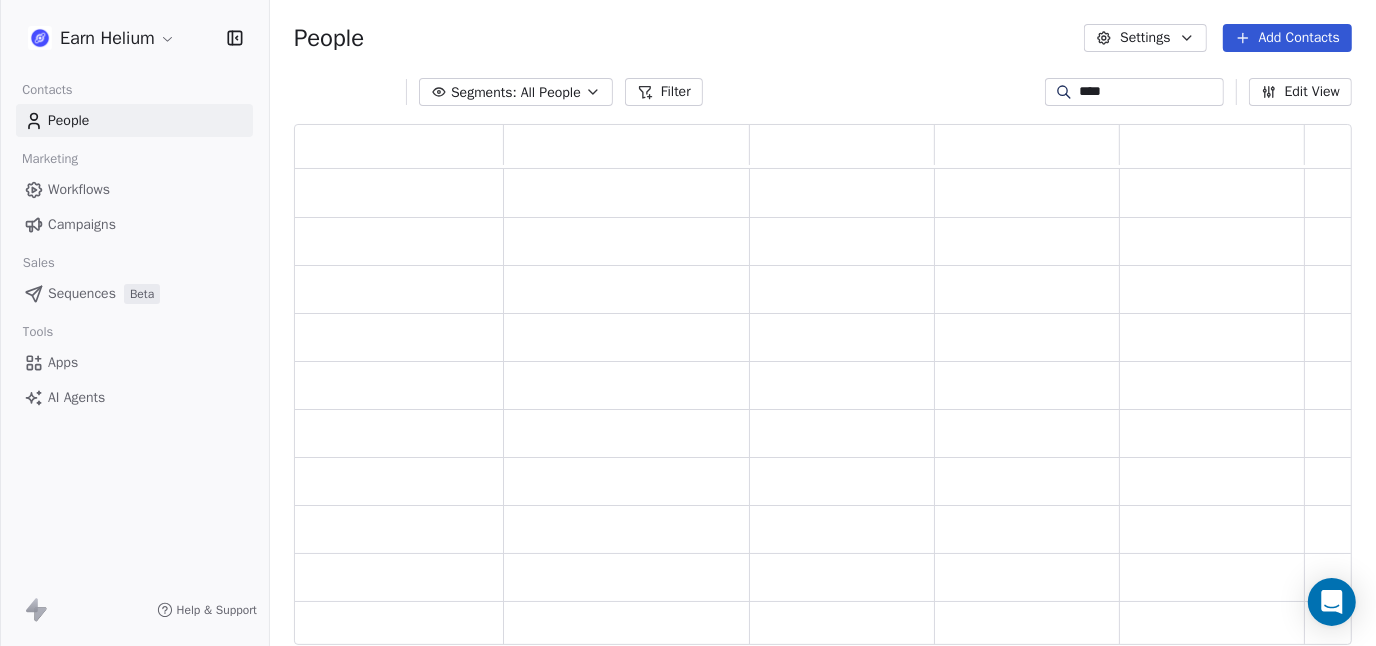 scroll, scrollTop: 16, scrollLeft: 15, axis: both 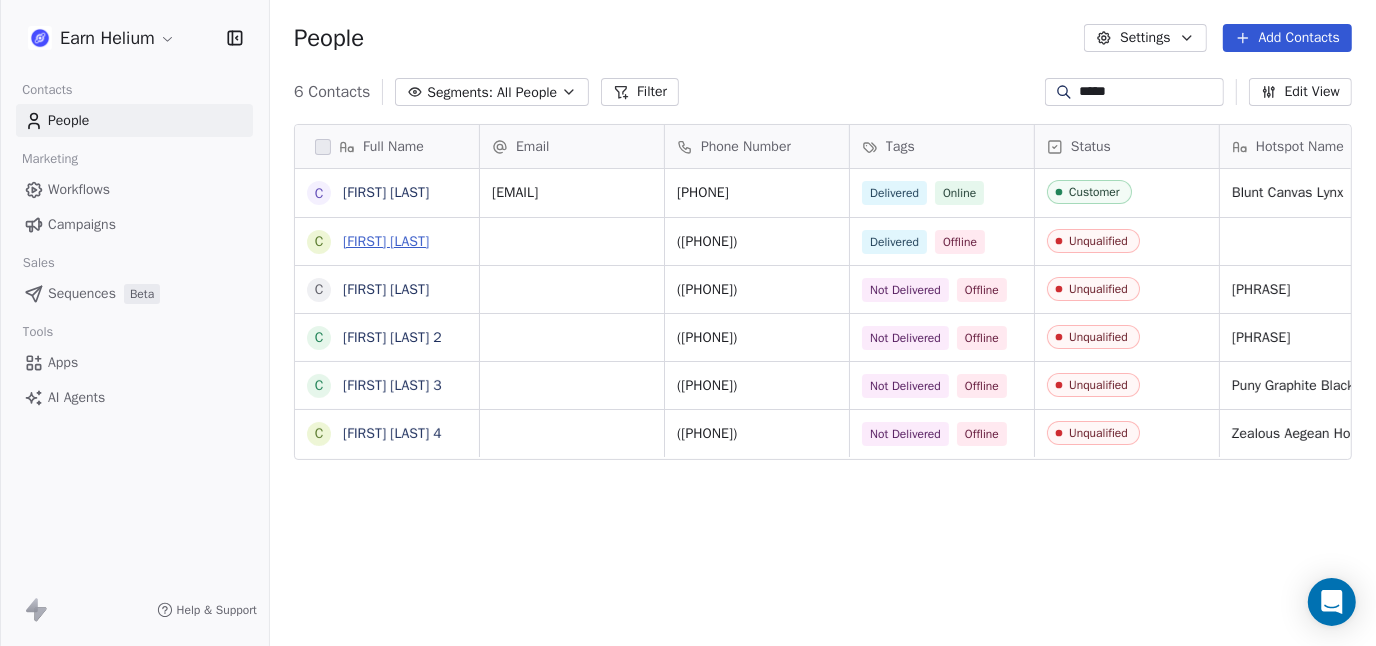 type on "*****" 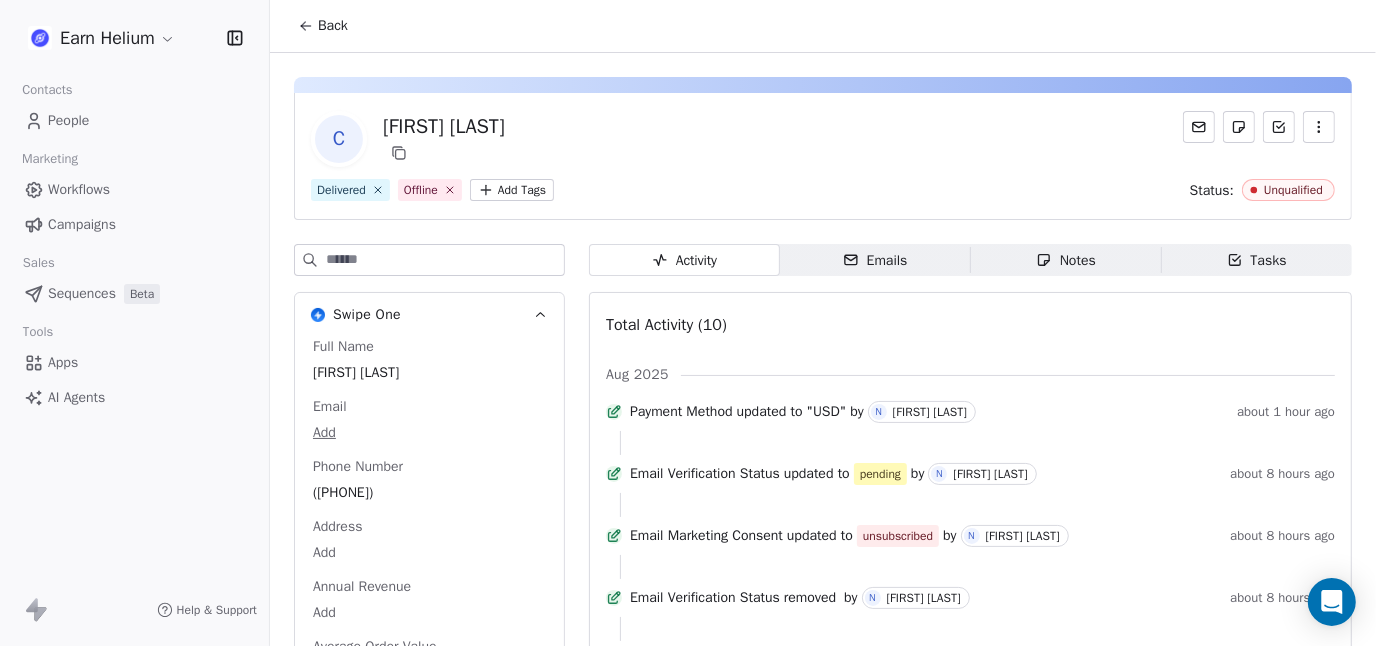 click at bounding box center (445, 260) 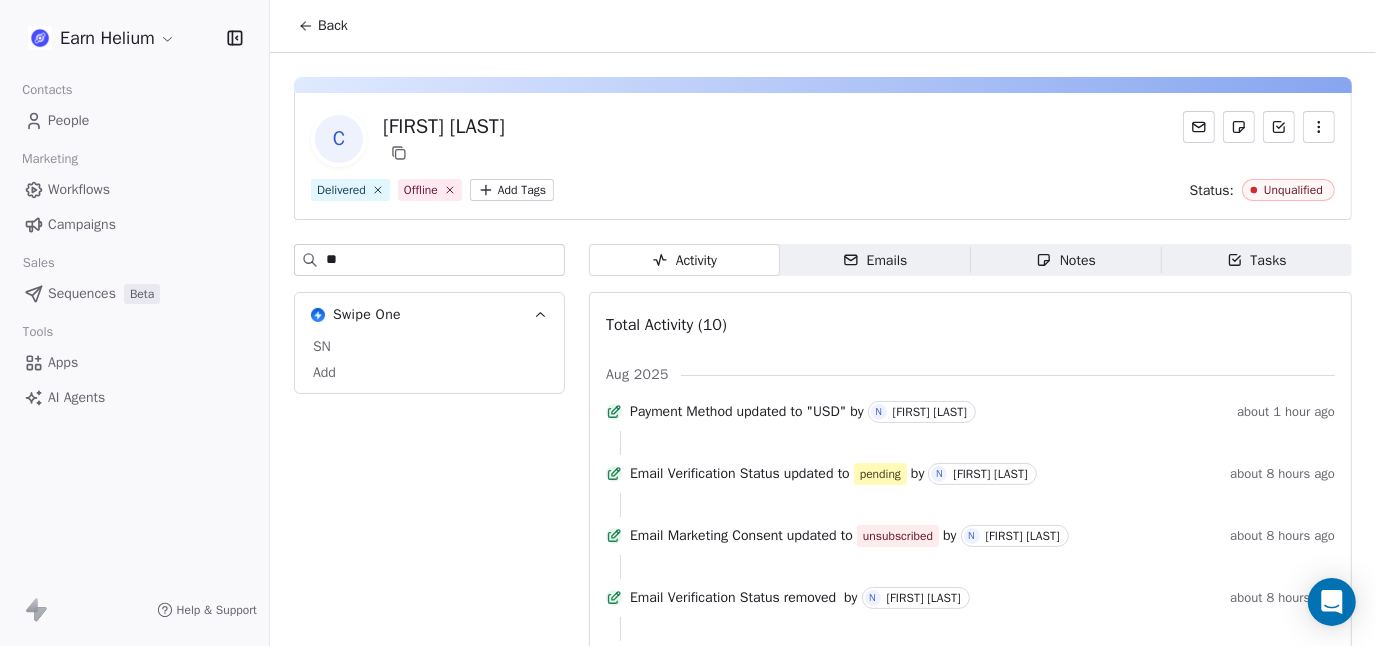type on "*" 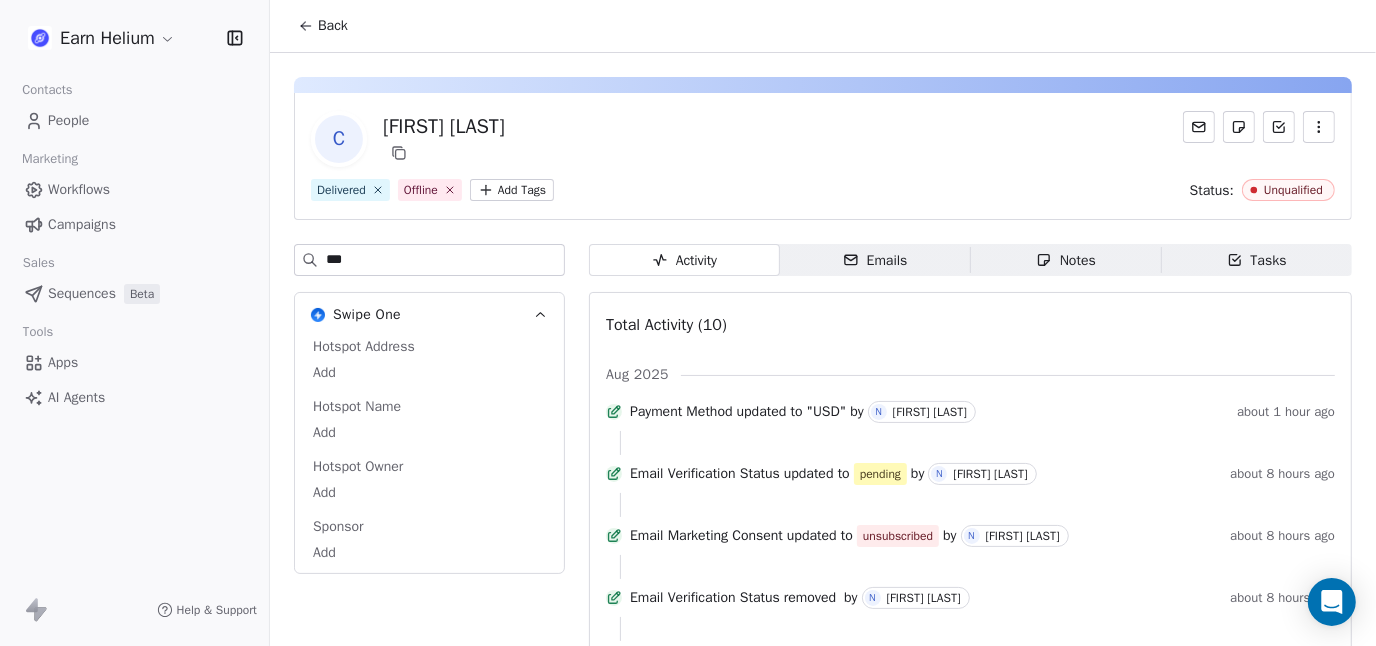 click on "***" at bounding box center [445, 260] 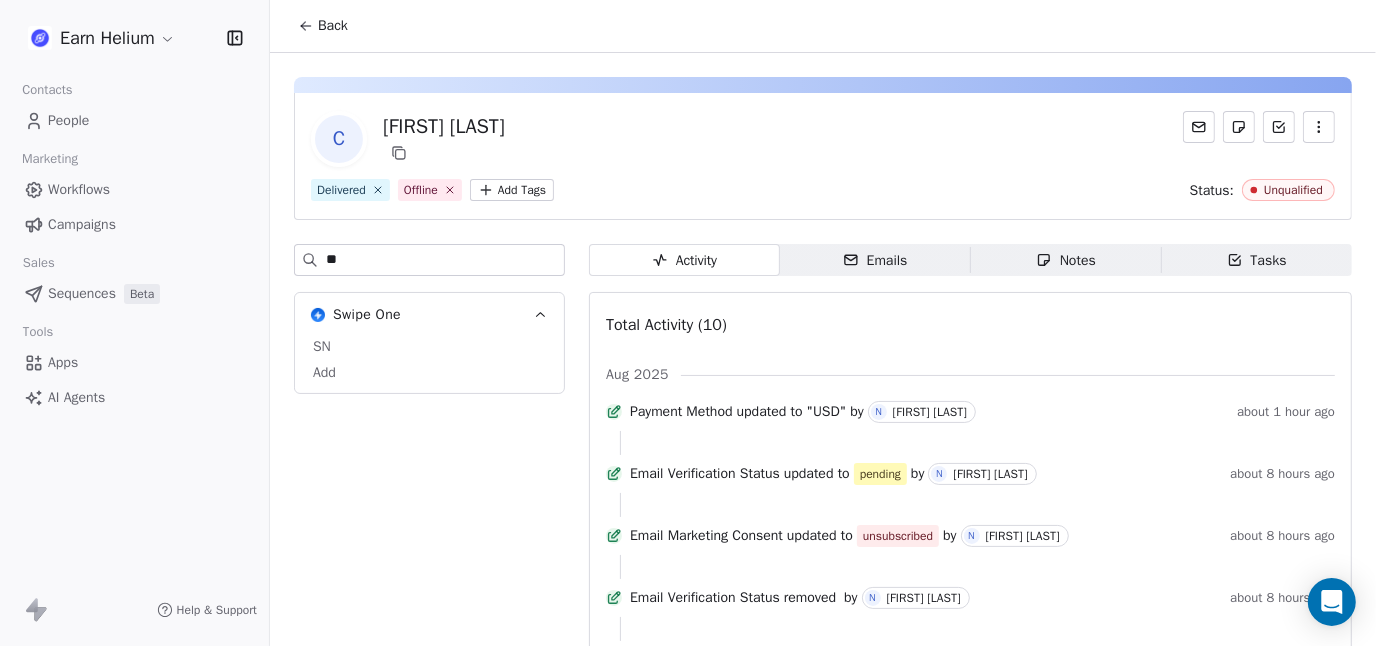 type on "**" 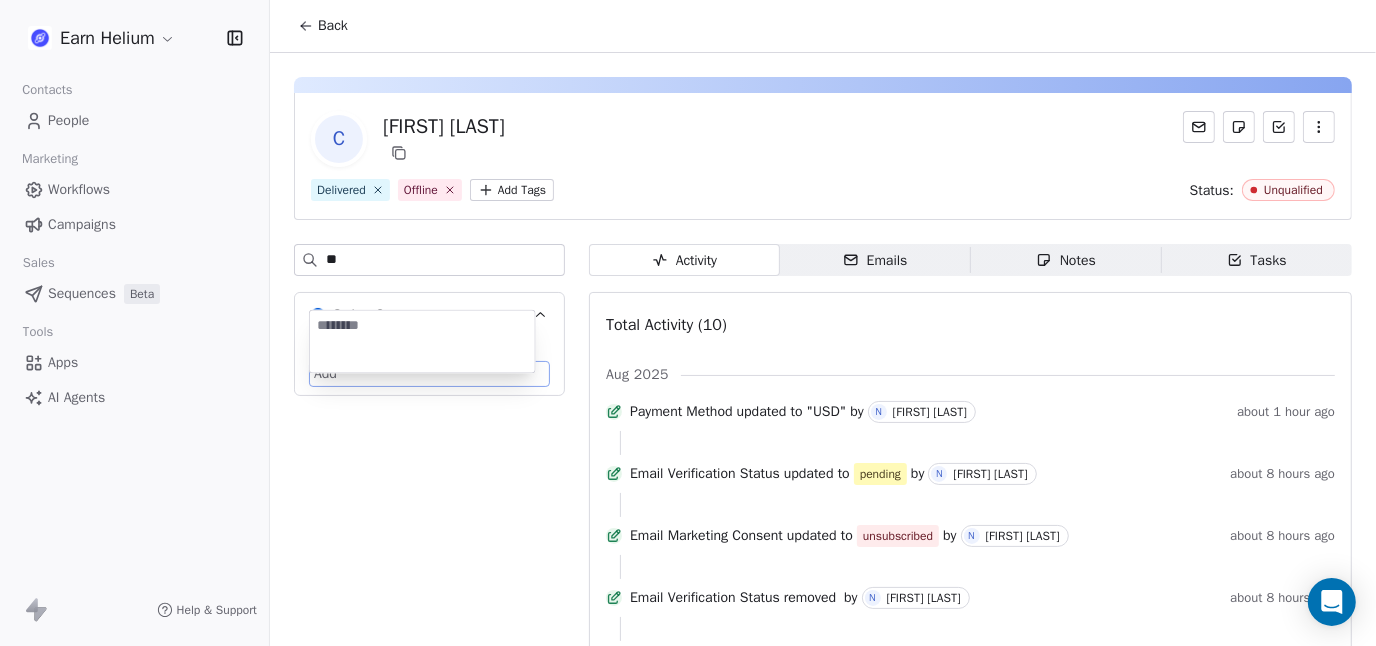scroll, scrollTop: 50, scrollLeft: 0, axis: vertical 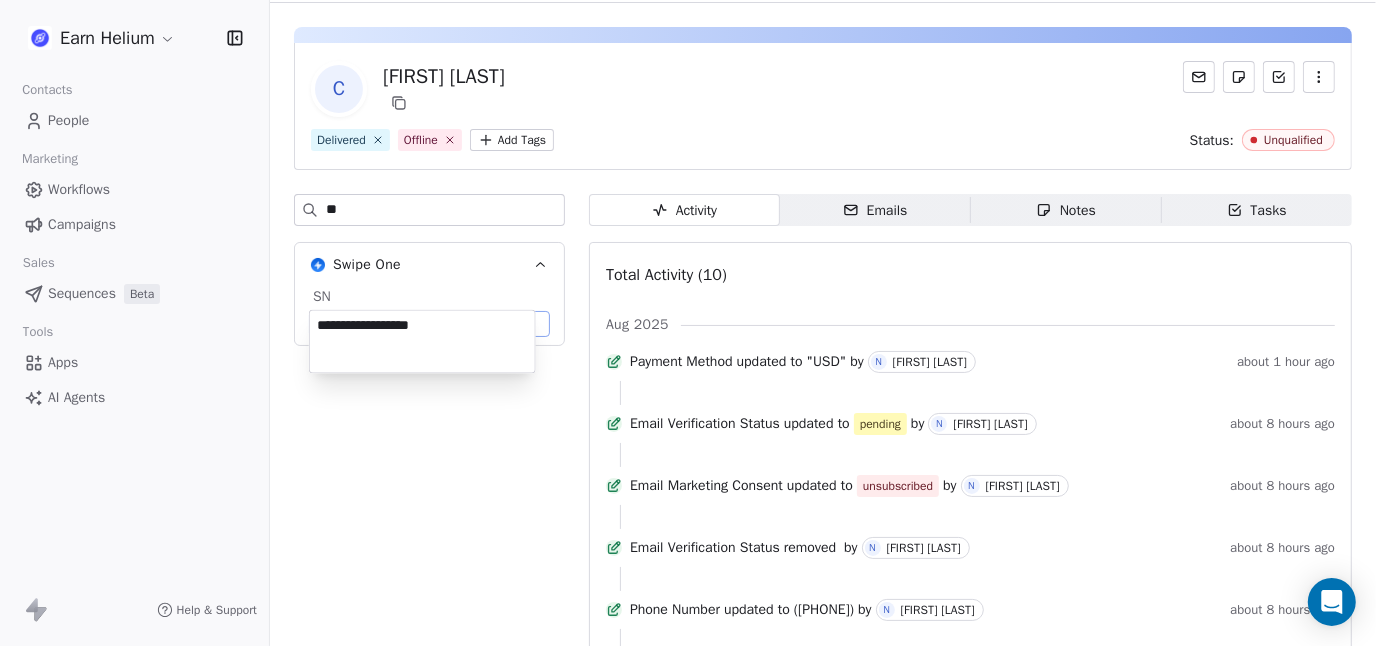type on "**********" 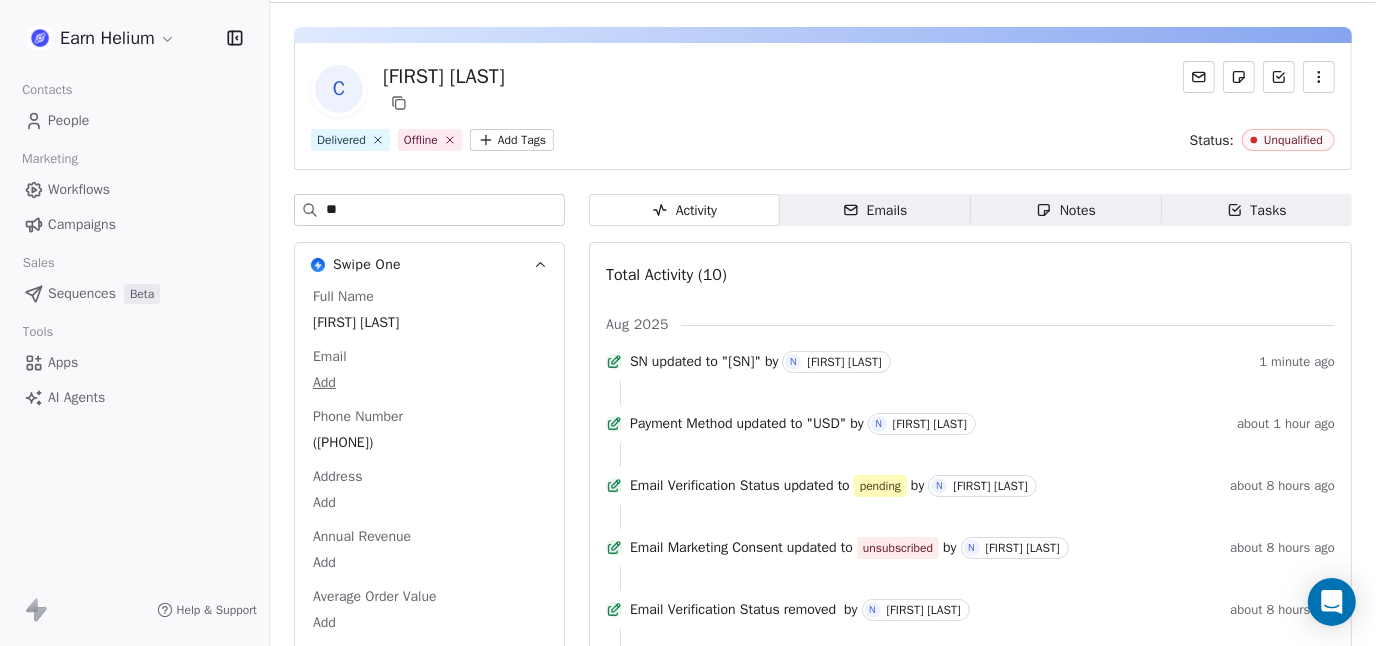 click on "**" at bounding box center (445, 210) 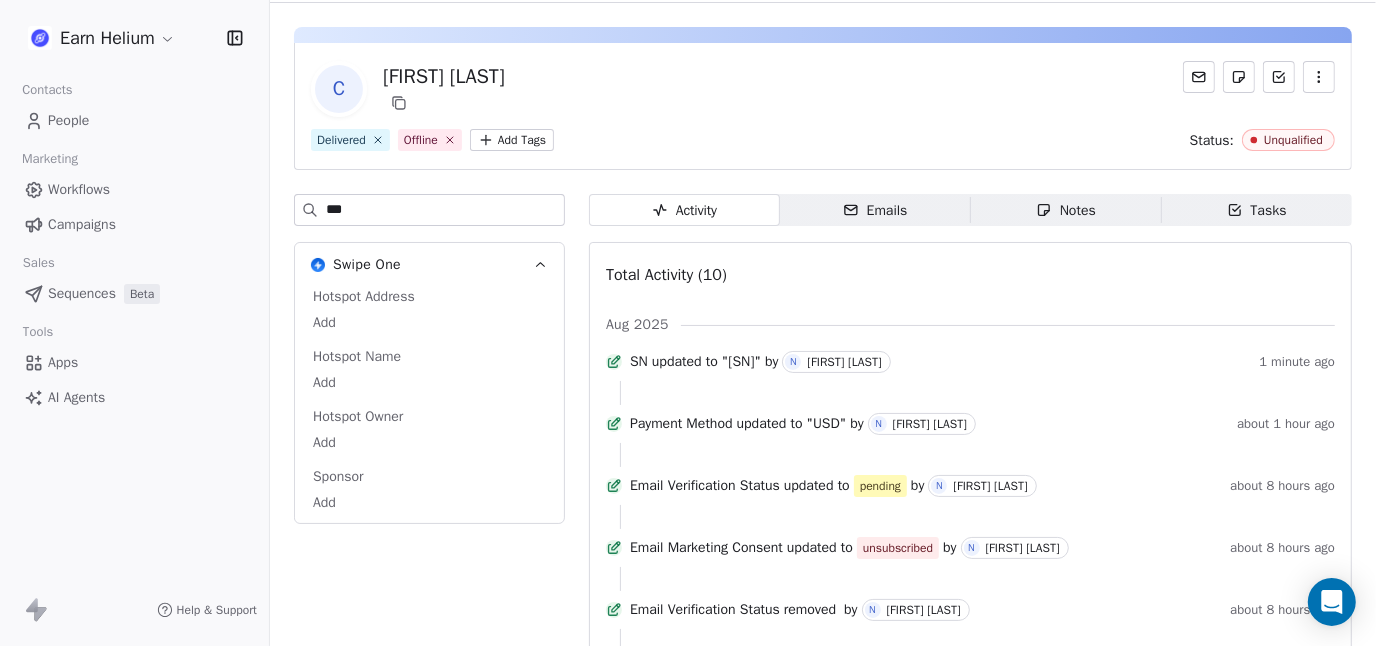 click on "***" at bounding box center [445, 210] 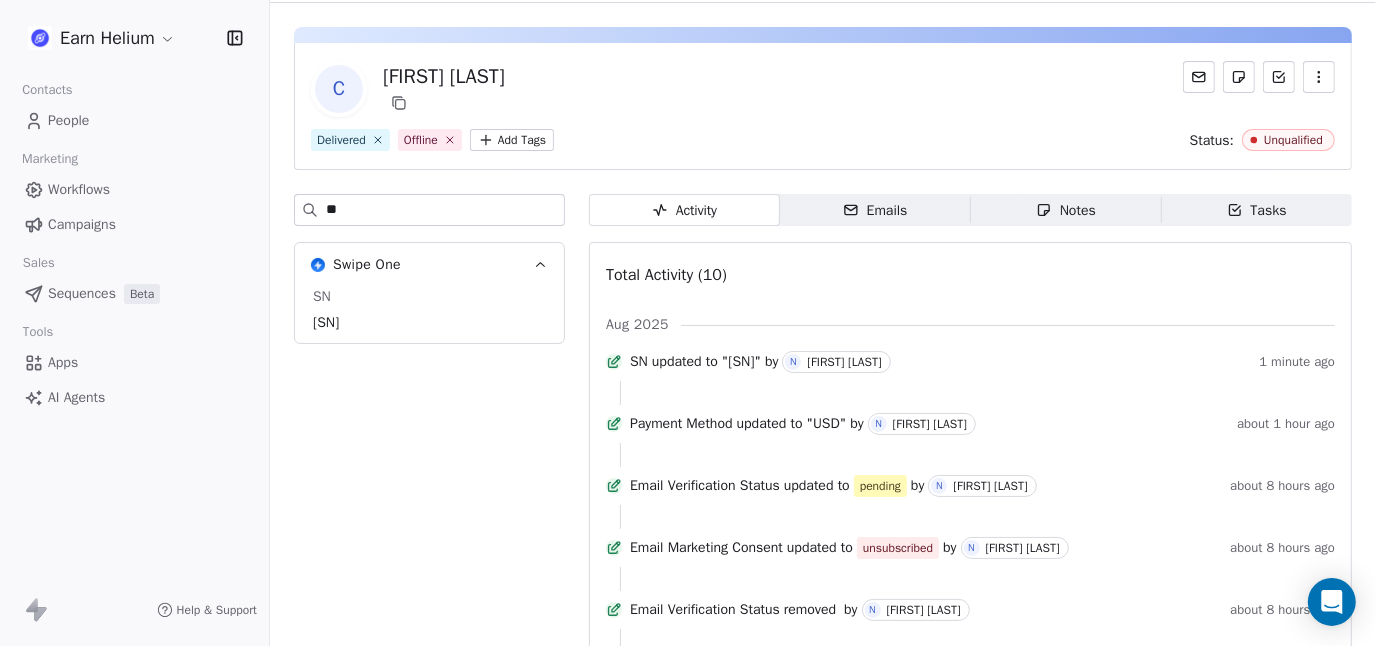 drag, startPoint x: 394, startPoint y: 209, endPoint x: 252, endPoint y: 186, distance: 143.85062 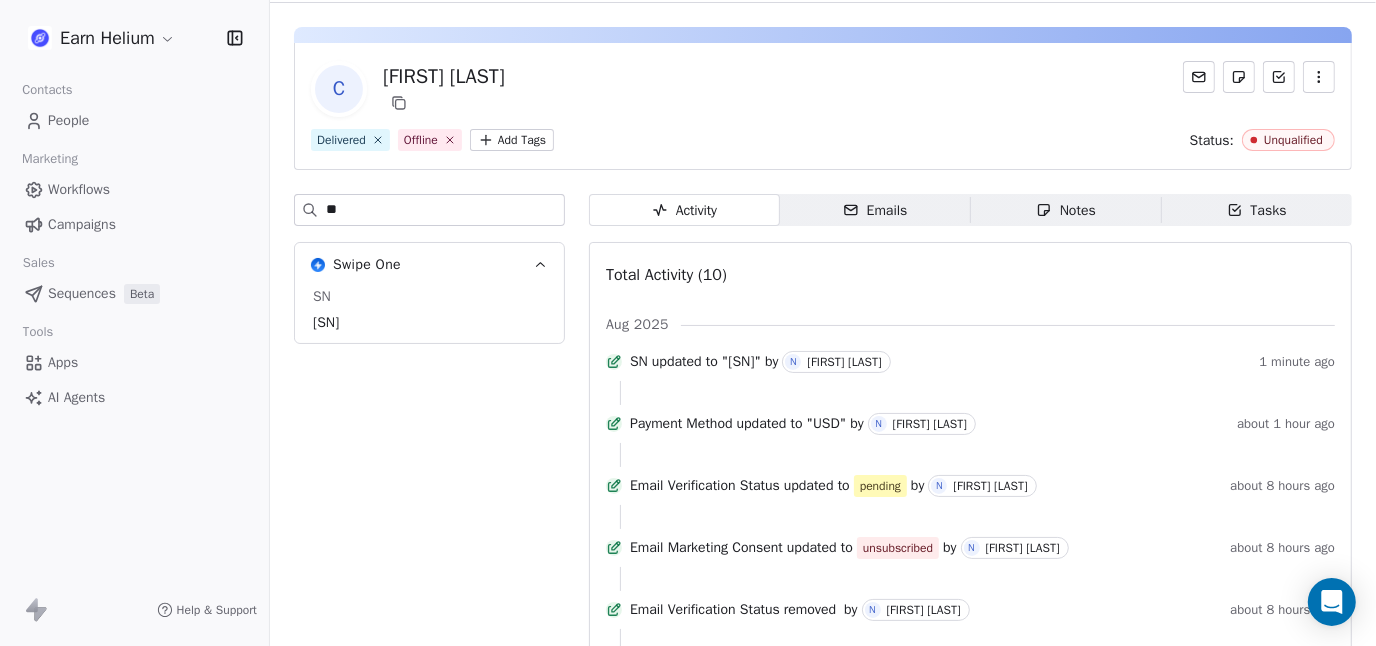 click on "**" at bounding box center (445, 210) 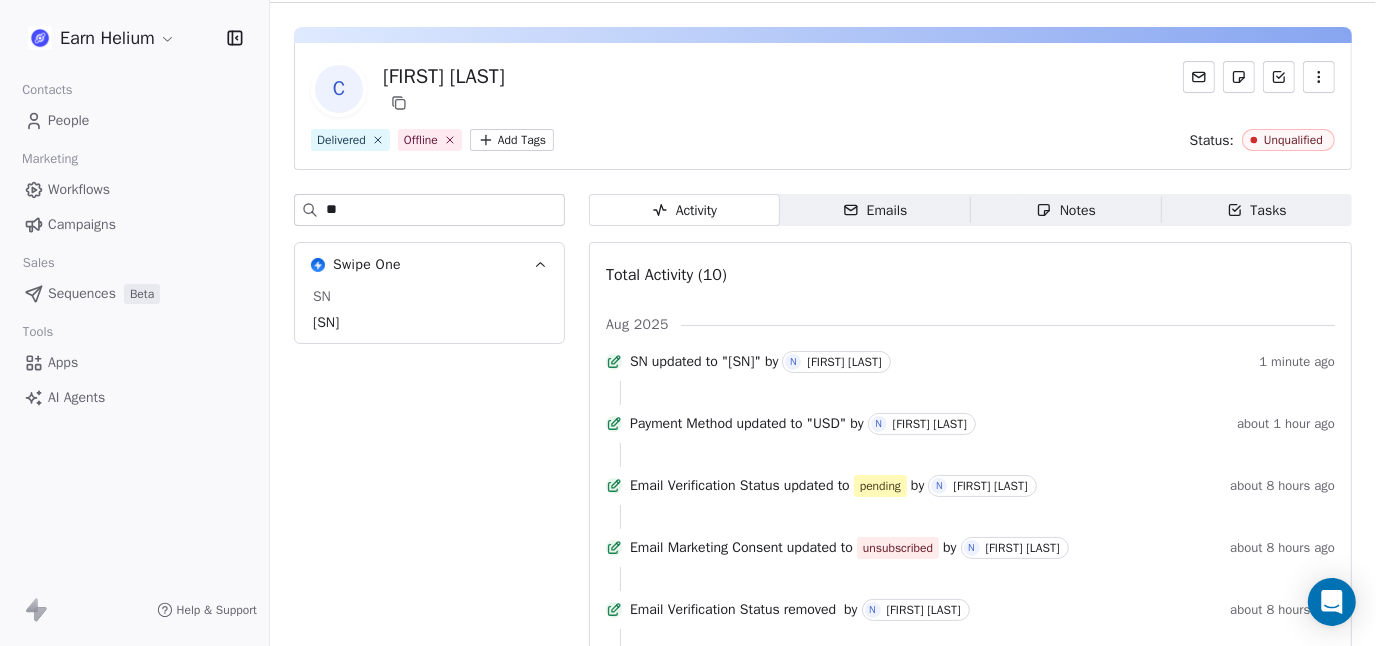 click on "**" at bounding box center [445, 210] 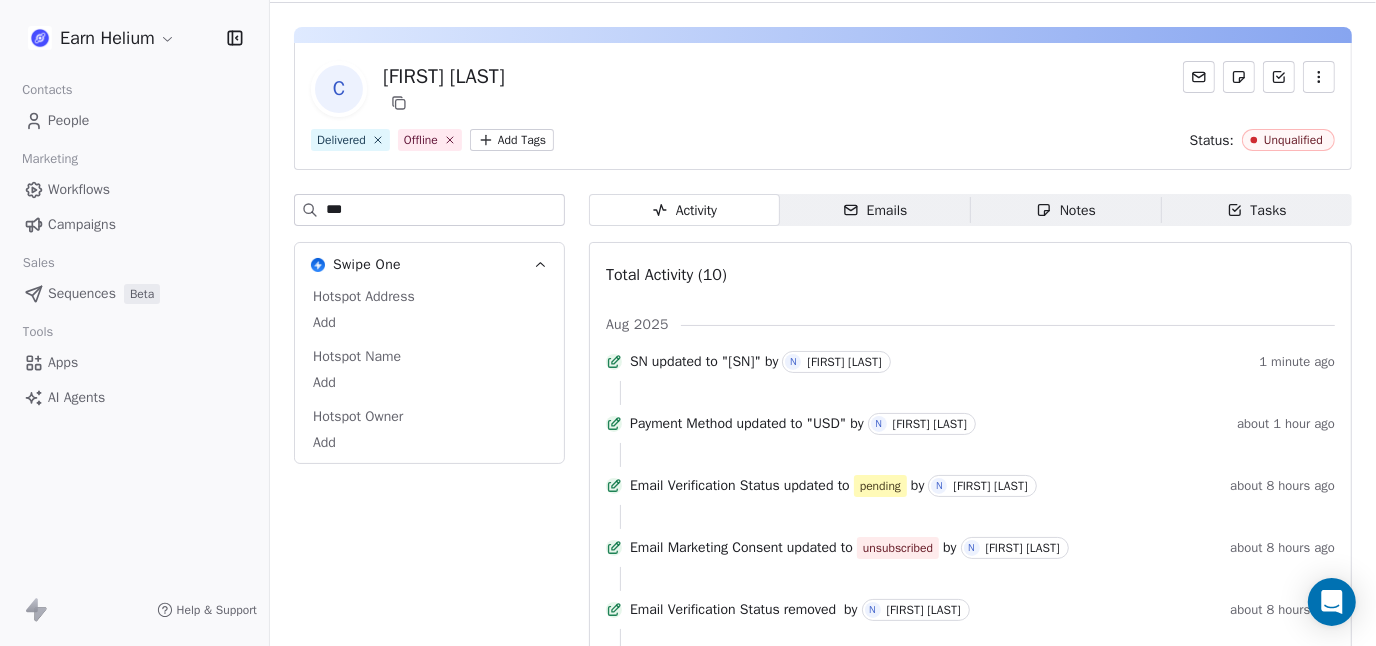 type on "***" 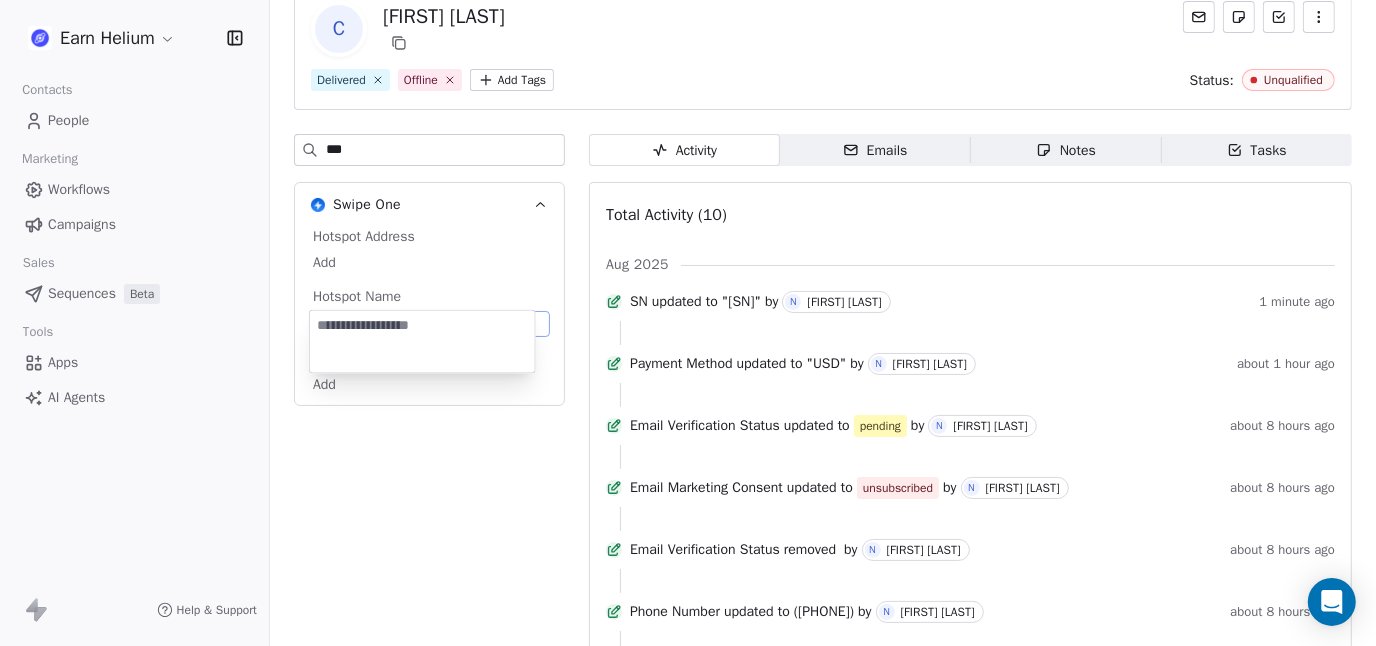 type on "**********" 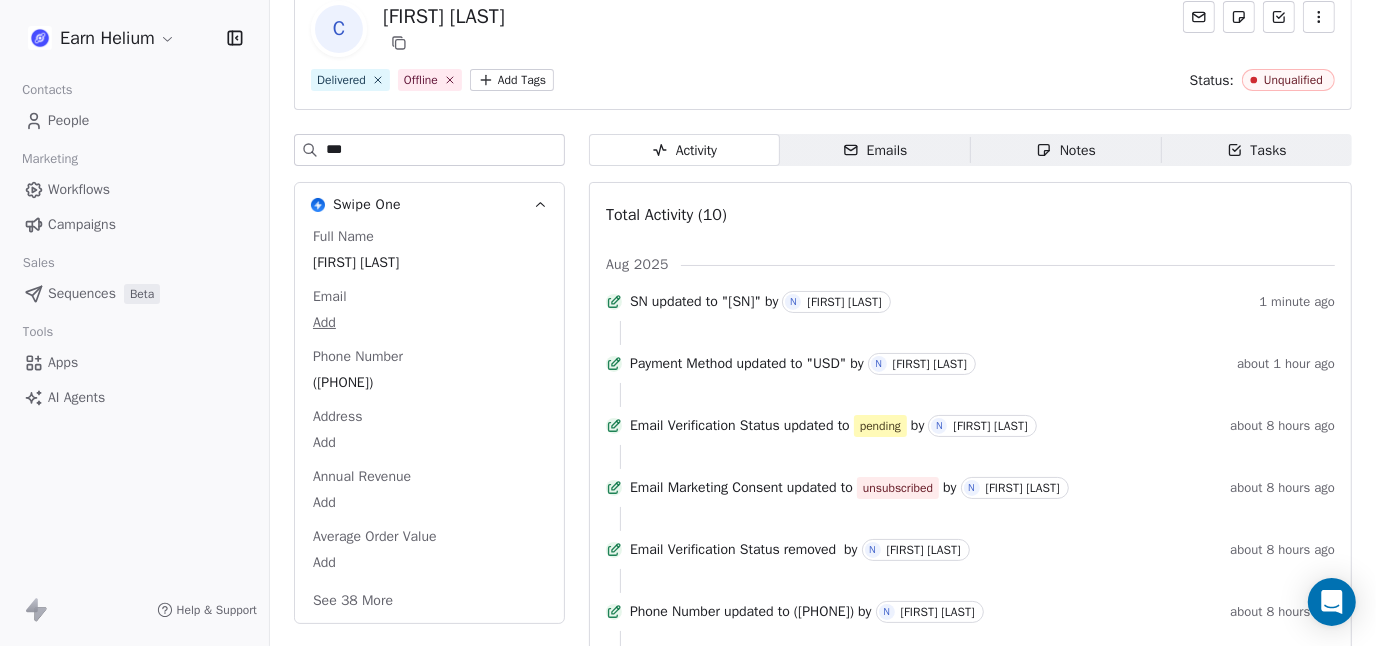 click on "Earn Helium Contacts People Marketing Workflows Campaigns Sales Sequences Beta Tools Apps AI Agents Help & Support Back C [FIRST] [LAST] Delivered Offline Add Tags Status: Unqualified *** Swipe One Full Name [FIRST] [LAST] Email Add Phone Number ([PHONE]) Address Add Annual Revenue Add Average Order Value Add See 38 More Activity Activity Emails Emails Notes Notes Tasks Tasks Total Activity (10) Aug 2025 SN updated to "[SN]" by N [LAST] 1 minute ago Payment Method updated to "USD" by N [LAST] about 1 hour ago Email Verification Status updated to pending by N [LAST] about 8 hours ago Email Marketing Consent updated to unsubscribed by N [LAST] about 8 hours ago Email Verification Status removed by N [LAST] about 8 hours ago Phone Number updated to ([PHONE]) by N [LAST] about 8 hours ago Contact Status Updated added as Unqualified by N [LAST] about 8 hours ago Entered a segment "Offline" about 8 hours ago as by N" at bounding box center [688, 323] 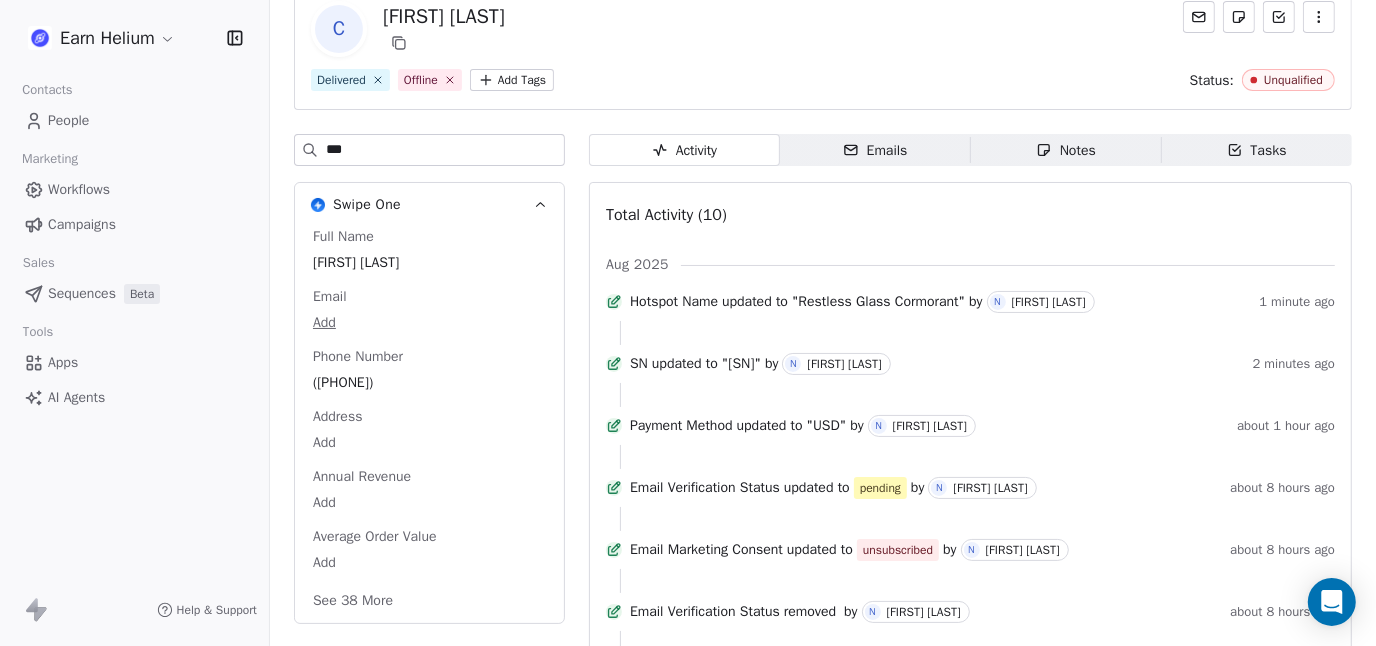 click on "***" at bounding box center (445, 150) 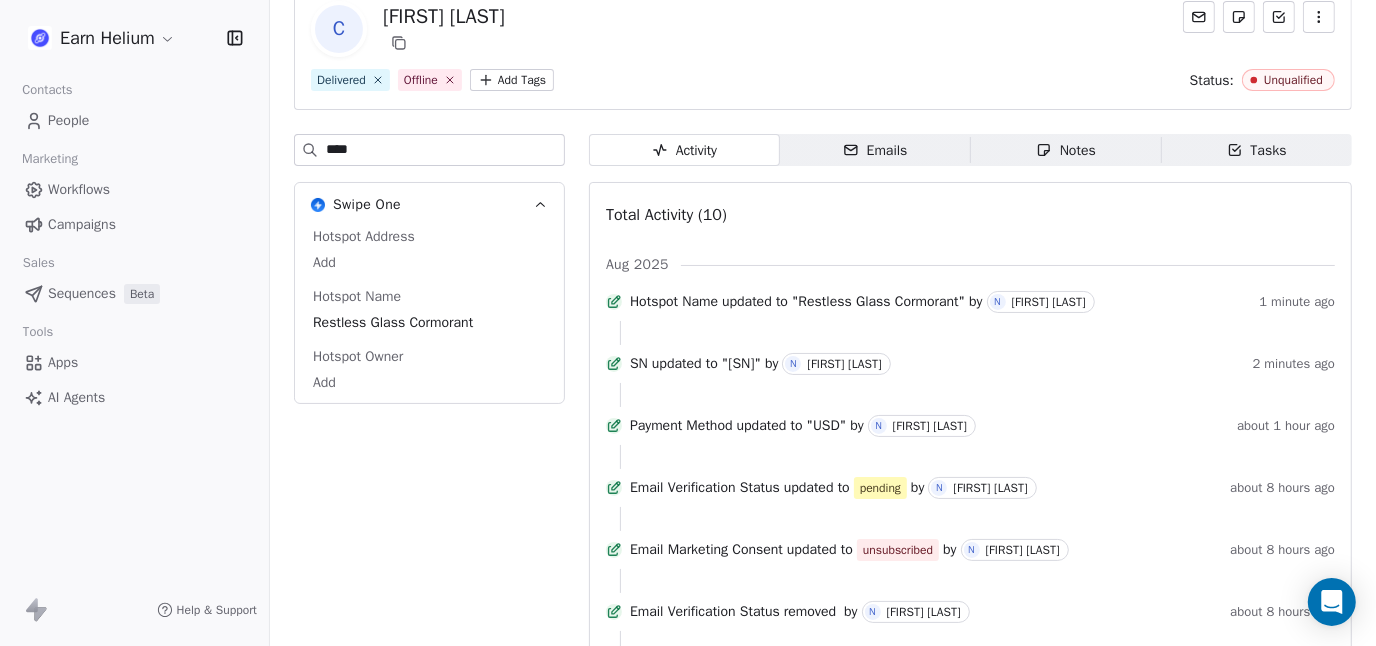 type on "****" 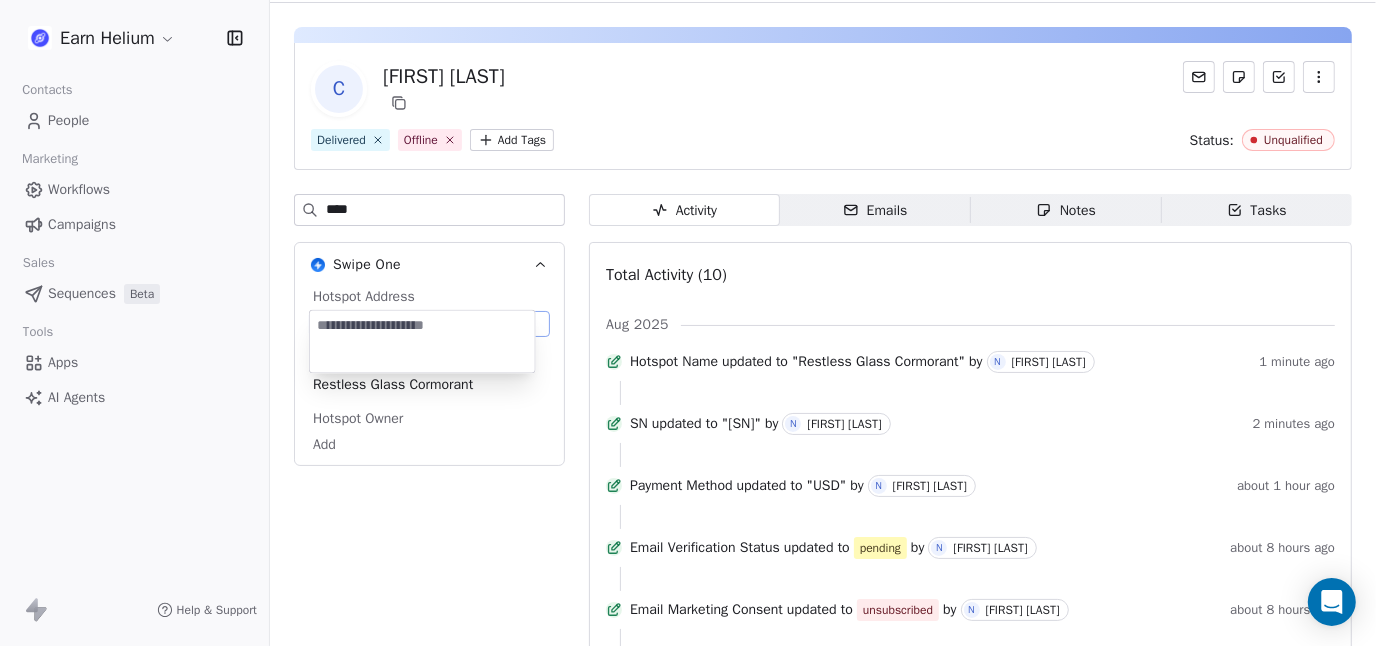 type on "**********" 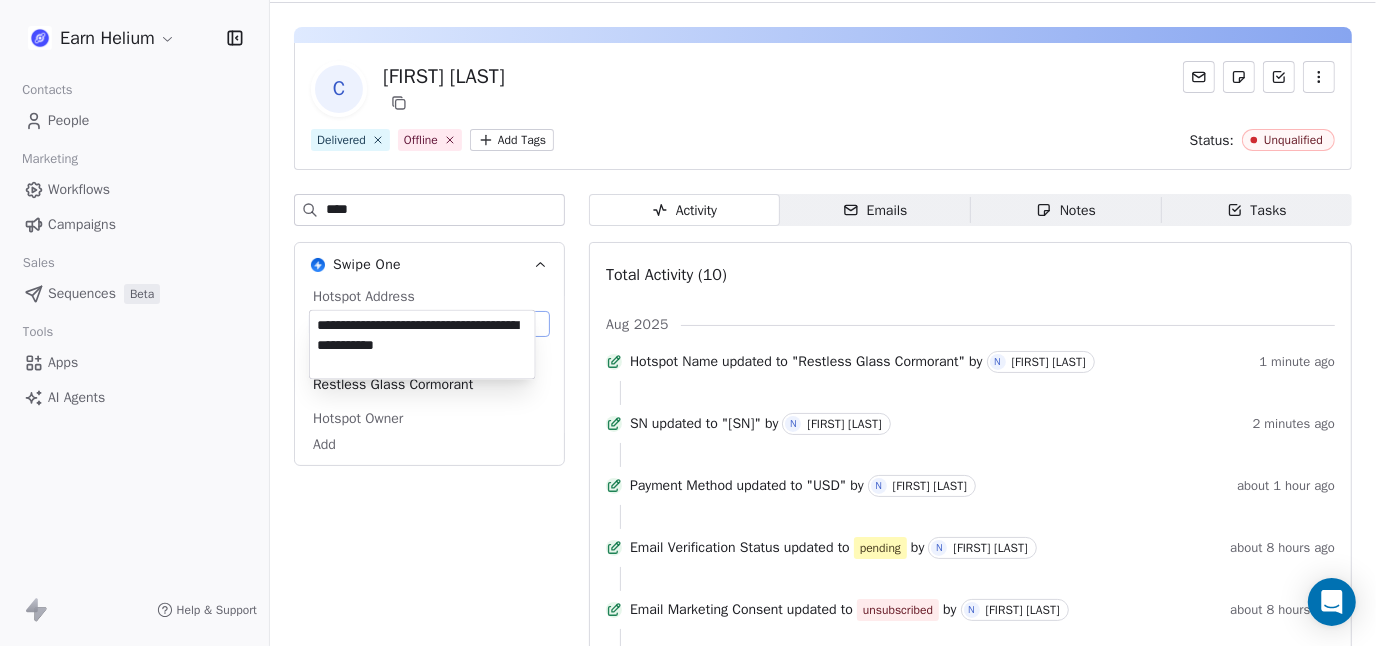 click on "Earn Helium Contacts People Marketing Workflows Campaigns Sales Sequences Beta Tools Apps AI Agents Help & Support Back C [FIRST] [LAST] Delivered Offline Add Tags Status: Unqualified **** Swipe One Hotspot Address Add Hotspot Name Restless Glass Cormorant Hotspot Owner Add Activity Activity Emails Emails Notes Notes Tasks Tasks Total Activity (10) Aug 2025 Hotspot Name updated to "Restless Glass Cormorant" by N [LAST] 1 minute ago SN updated to "[SN]" by N [LAST] 2 minutes ago Payment Method updated to "USD" by N [LAST] about 1 hour ago Email Verification Status updated to pending by N [LAST] about 8 hours ago Email Marketing Consent updated to unsubscribed by N [LAST] about 8 hours ago Email Verification Status removed by N [LAST] about 8 hours ago Phone Number updated to ([PHONE]) by N [LAST] about 8 hours ago Contact Status Updated added as Unqualified by N [LAST] about 8 hours ago Entered a segment "Offline"" at bounding box center (688, 323) 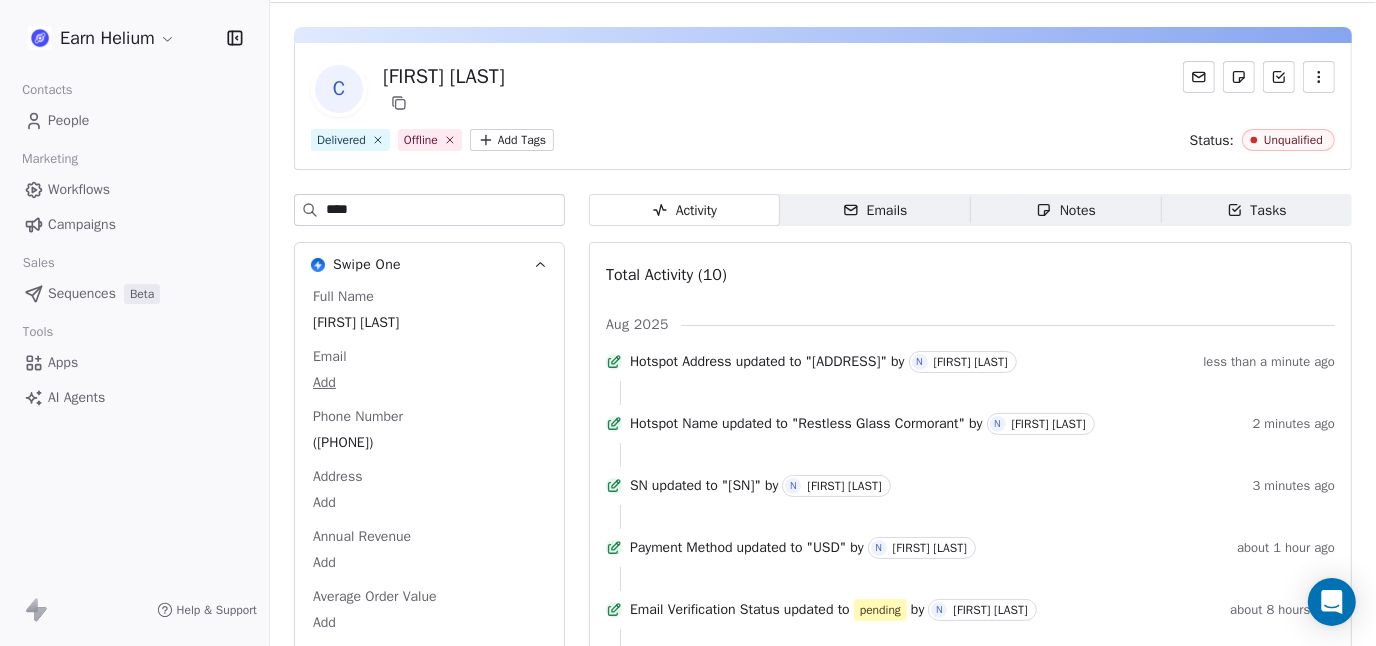 click on "****" at bounding box center [445, 210] 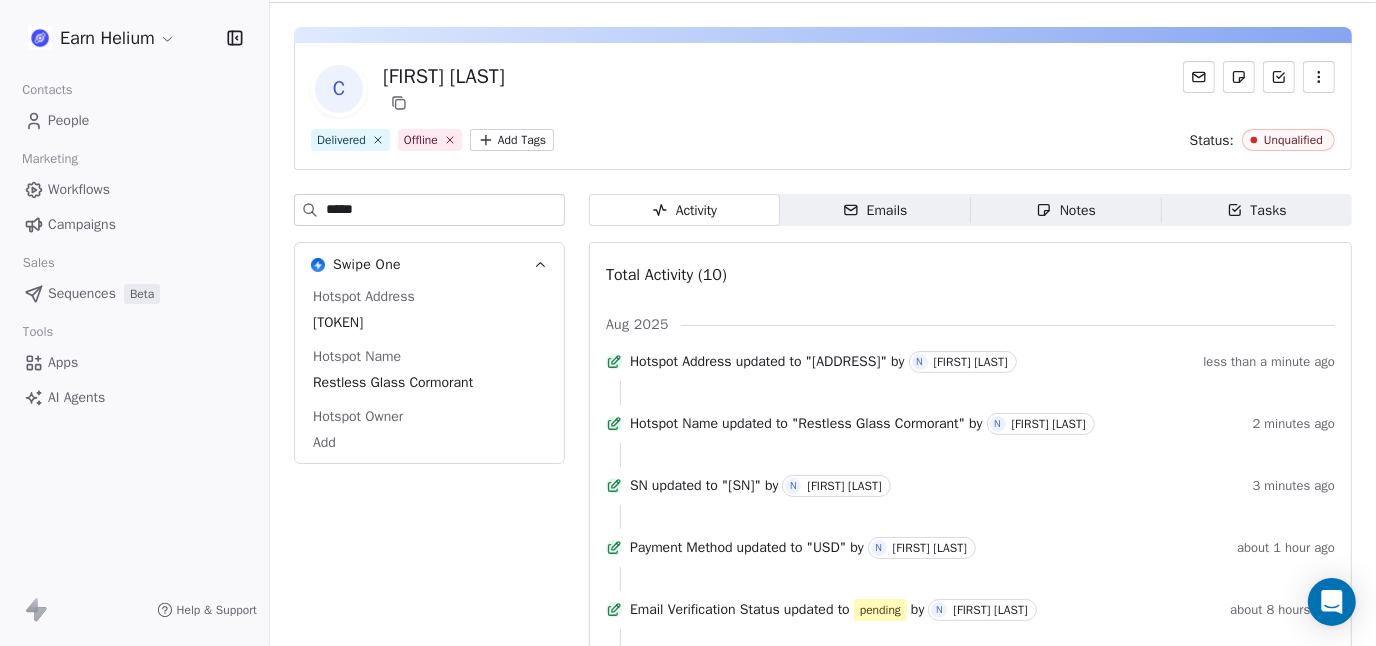 type on "*****" 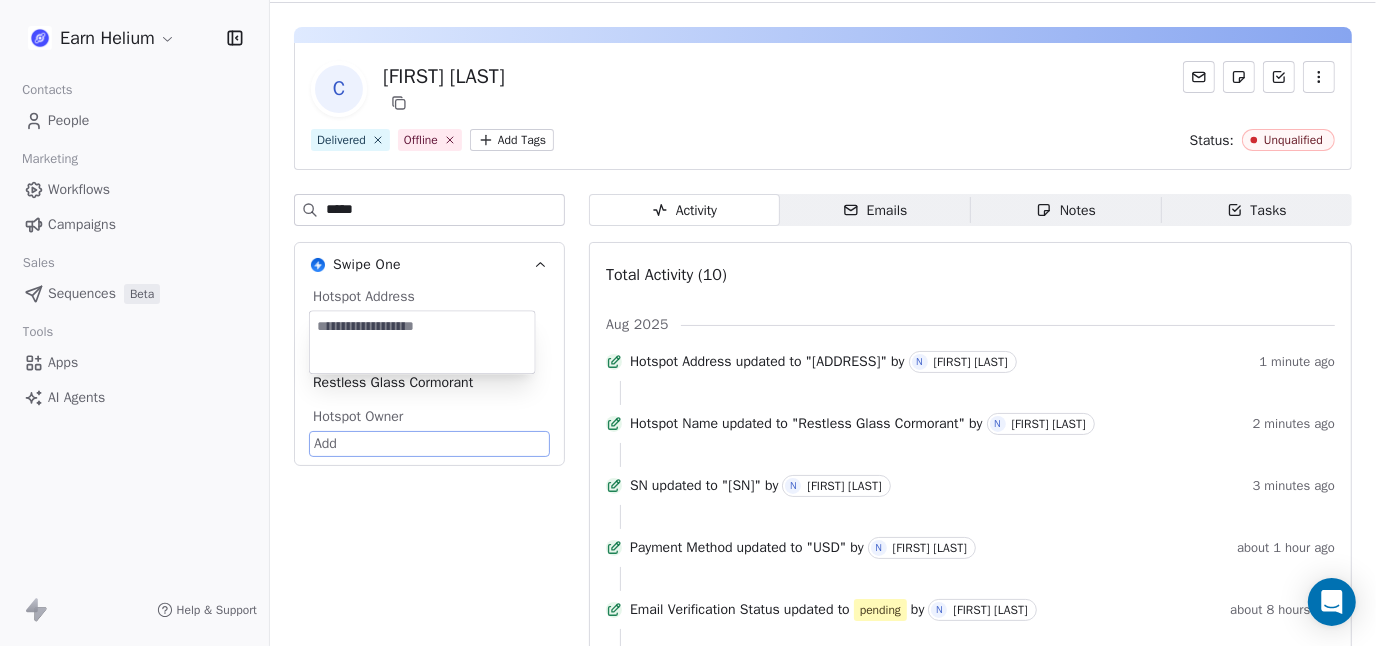 click on "Earn Helium Contacts People Marketing Workflows Campaigns Sales Sequences Beta Tools Apps AI Agents Help & Support Back C [FIRST] [LAST] Delivered Offline Add Tags Status: Unqualified ***** Swipe One Hotspot Address [ADDRESS] Hotspot Name Restless Glass Cormorant Hotspot Owner Add Activity Activity Emails Emails Notes Notes Tasks Tasks Total Activity (10) Aug 2025 Hotspot Address updated to "[ADDRESS]" by N [LAST] 1 minute ago Hotspot Name updated to "Restless Glass Cormorant" by N [LAST] 2 minutes ago SN updated to "[SN]" by N [LAST] 3 minutes ago Payment Method updated to "USD" by N [LAST] about 1 hour ago Email Verification Status updated to pending by N [LAST] about 8 hours ago Email Marketing Consent updated to unsubscribed by N [LAST] about 8 hours ago Email Verification Status removed by N [LAST] about 8 hours ago Phone Number updated to" at bounding box center [688, 323] 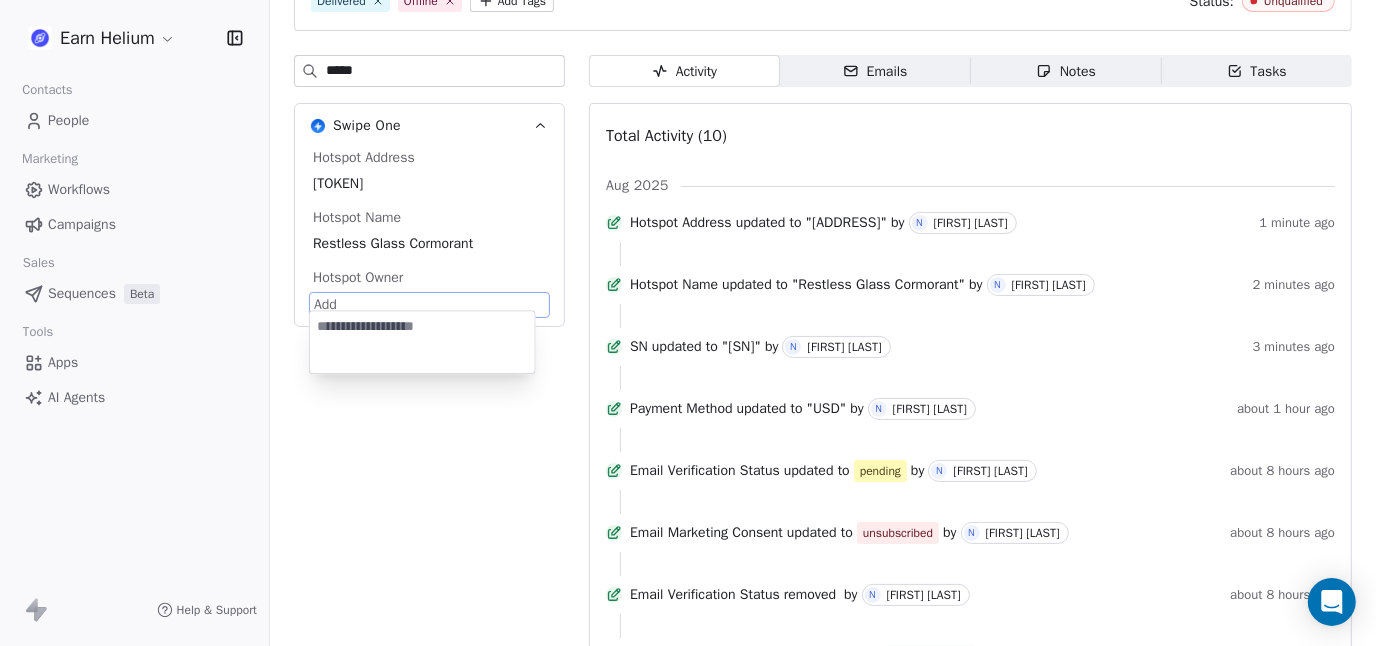 type on "**********" 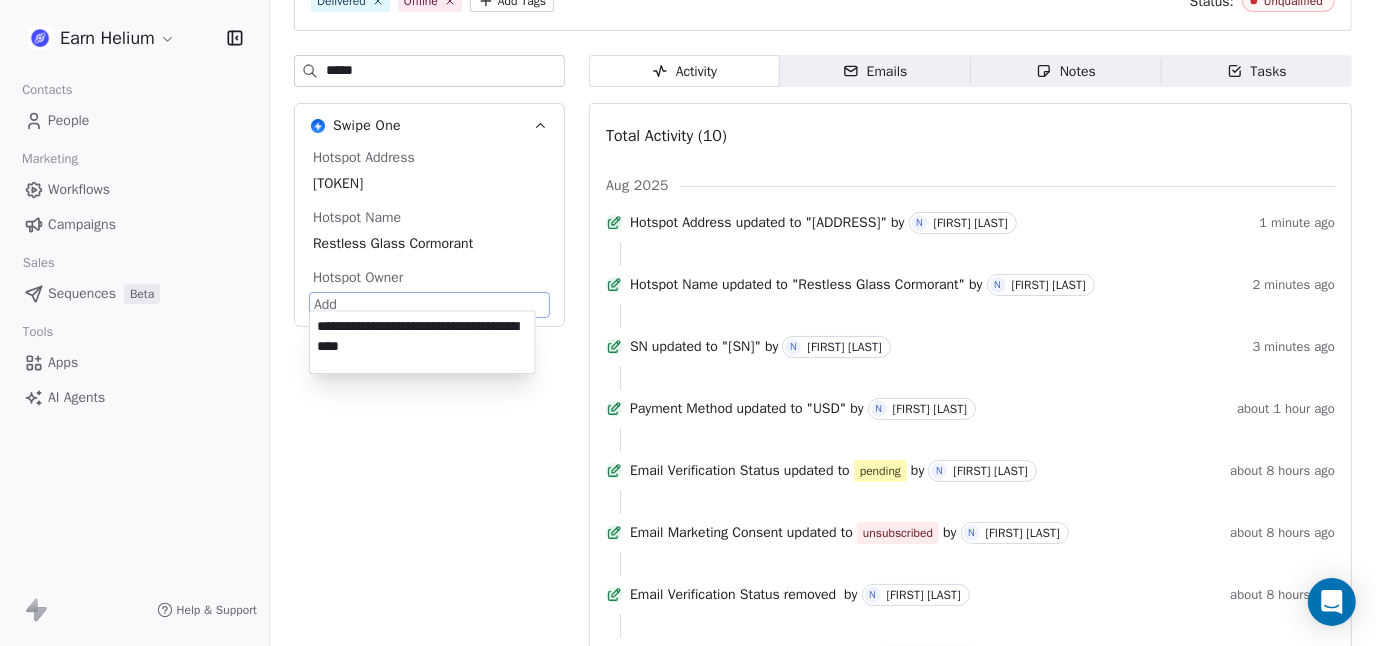 click on "Earn Helium Contacts People Marketing Workflows Campaigns Sales Sequences Beta Tools Apps AI Agents Help & Support Back C [FIRST] [LAST] Delivered Offline Add Tags Status: Unqualified ***** Swipe One Hotspot Address [ADDRESS] Hotspot Name Restless Glass Cormorant Hotspot Owner Add Activity Activity Emails Emails Notes Notes Tasks Tasks Total Activity (10) Aug 2025 Hotspot Address updated to "[ADDRESS]" by N [LAST] 1 minute ago Hotspot Name updated to "Restless Glass Cormorant" by N [LAST] 2 minutes ago SN updated to "[SN]" by N [LAST] 3 minutes ago Payment Method updated to "USD" by N [LAST] about 1 hour ago Email Verification Status updated to pending by N [LAST] about 8 hours ago Email Marketing Consent updated to unsubscribed by N [LAST] about 8 hours ago Email Verification Status removed by N [LAST] about 8 hours ago Phone Number updated to" at bounding box center (688, 323) 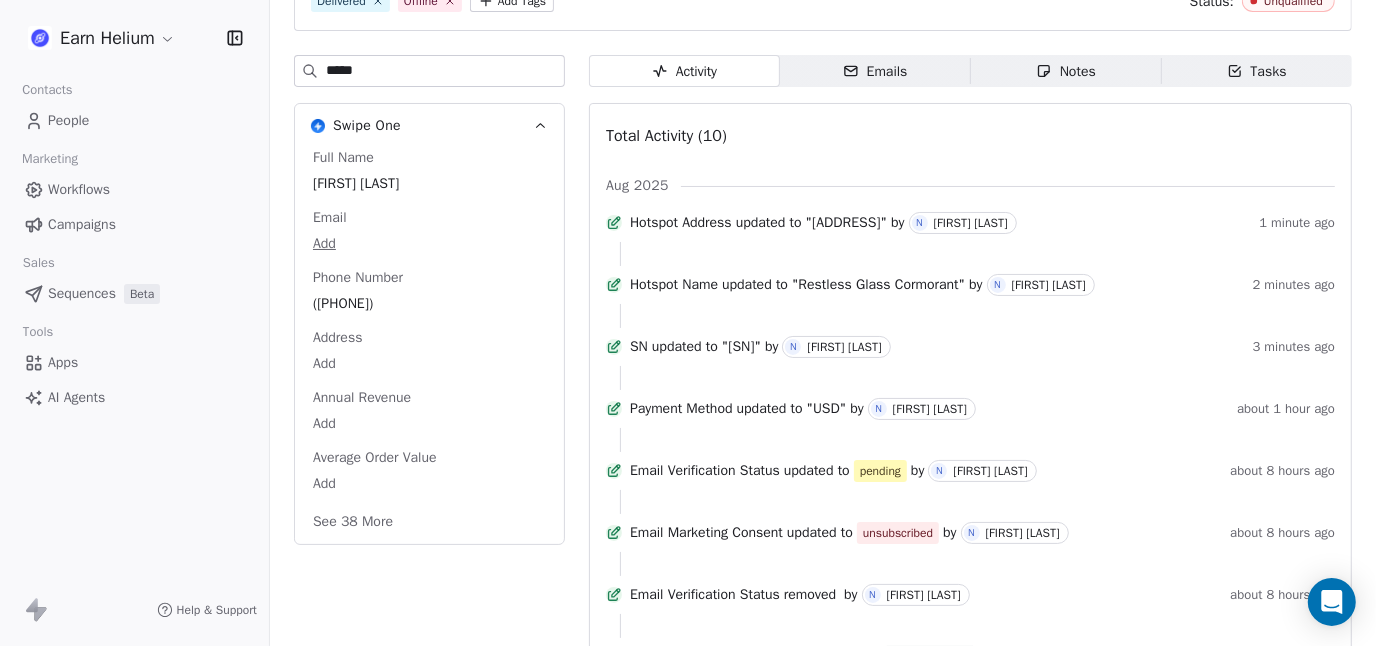 scroll, scrollTop: 169, scrollLeft: 0, axis: vertical 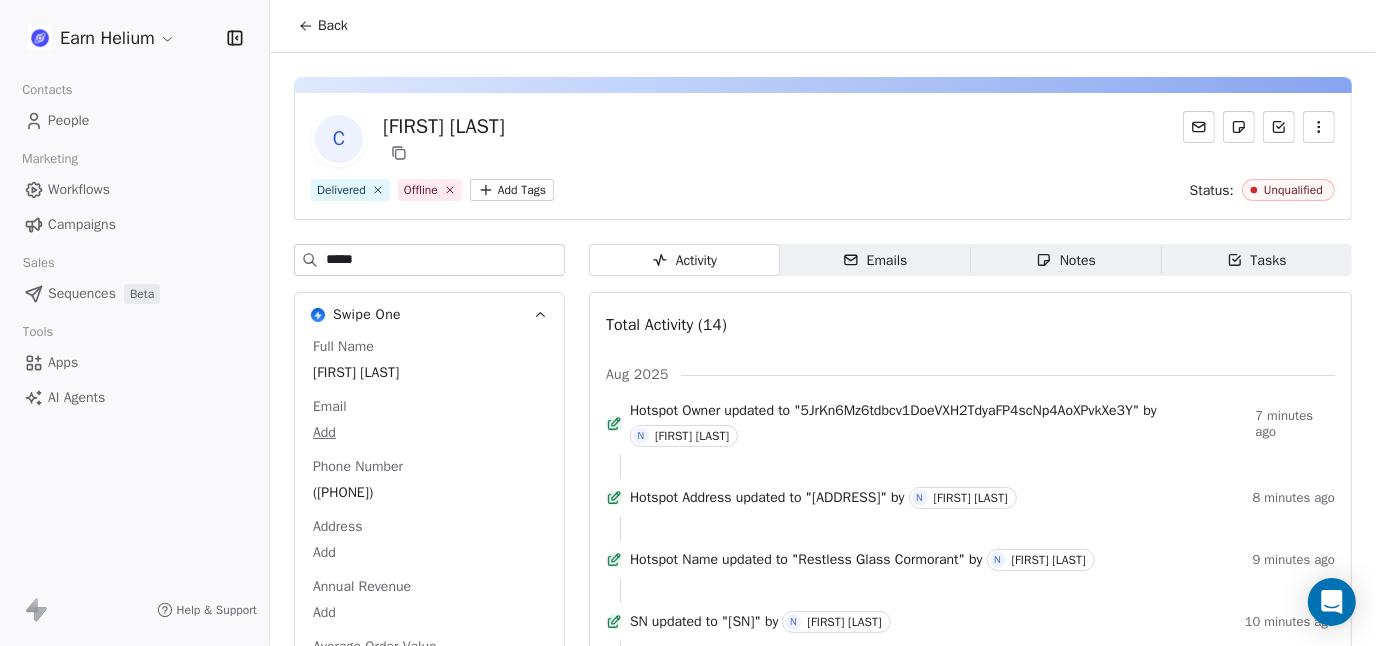 click on "Back" at bounding box center (333, 26) 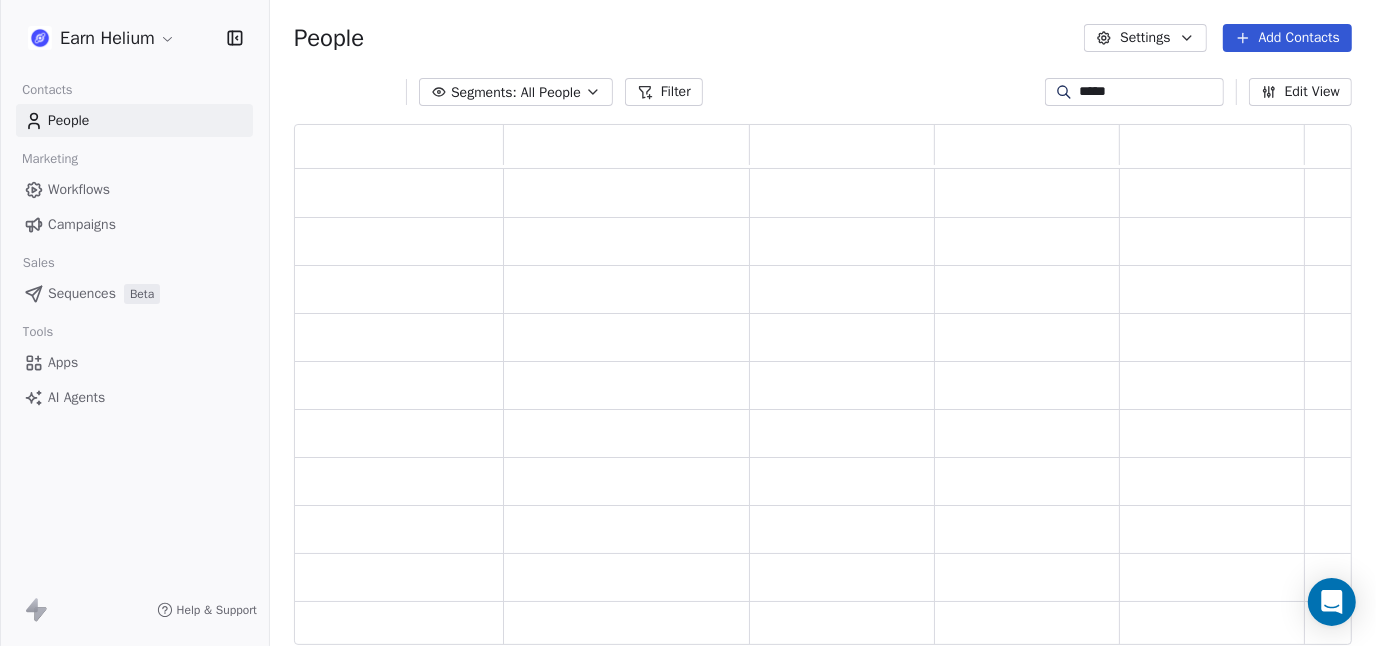 scroll, scrollTop: 16, scrollLeft: 15, axis: both 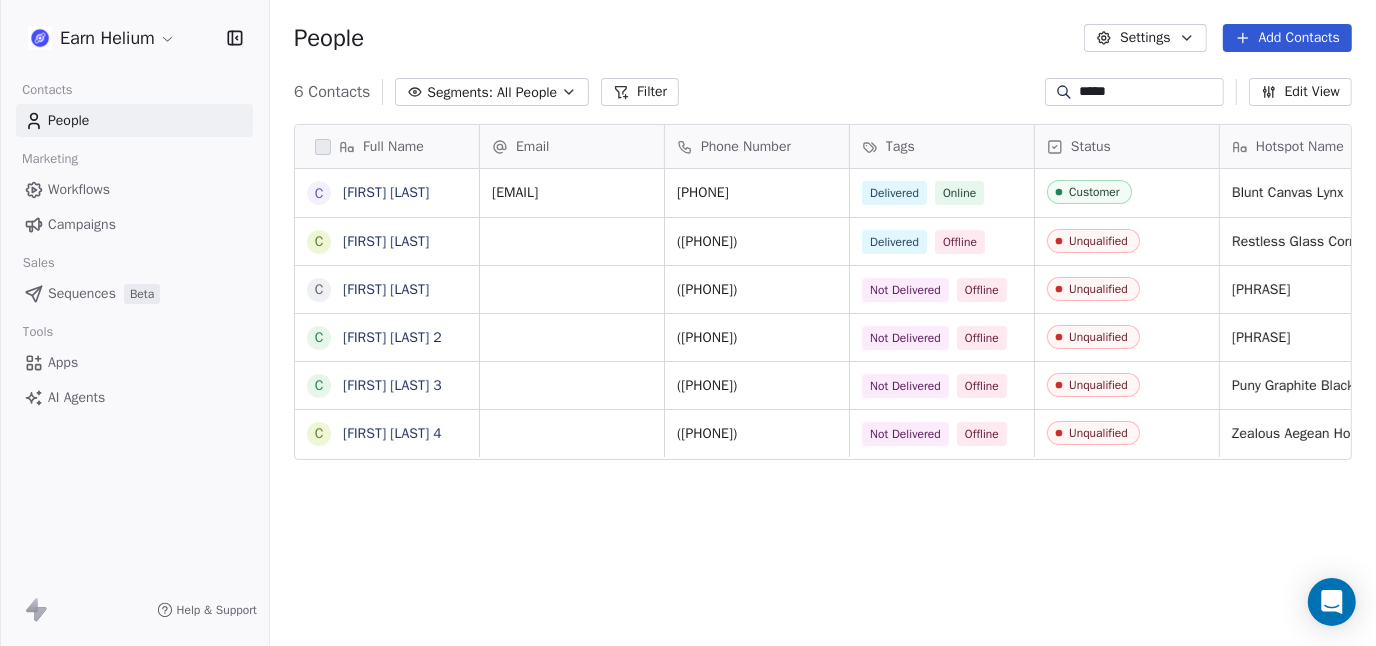 drag, startPoint x: 1101, startPoint y: 87, endPoint x: 1001, endPoint y: 106, distance: 101.788994 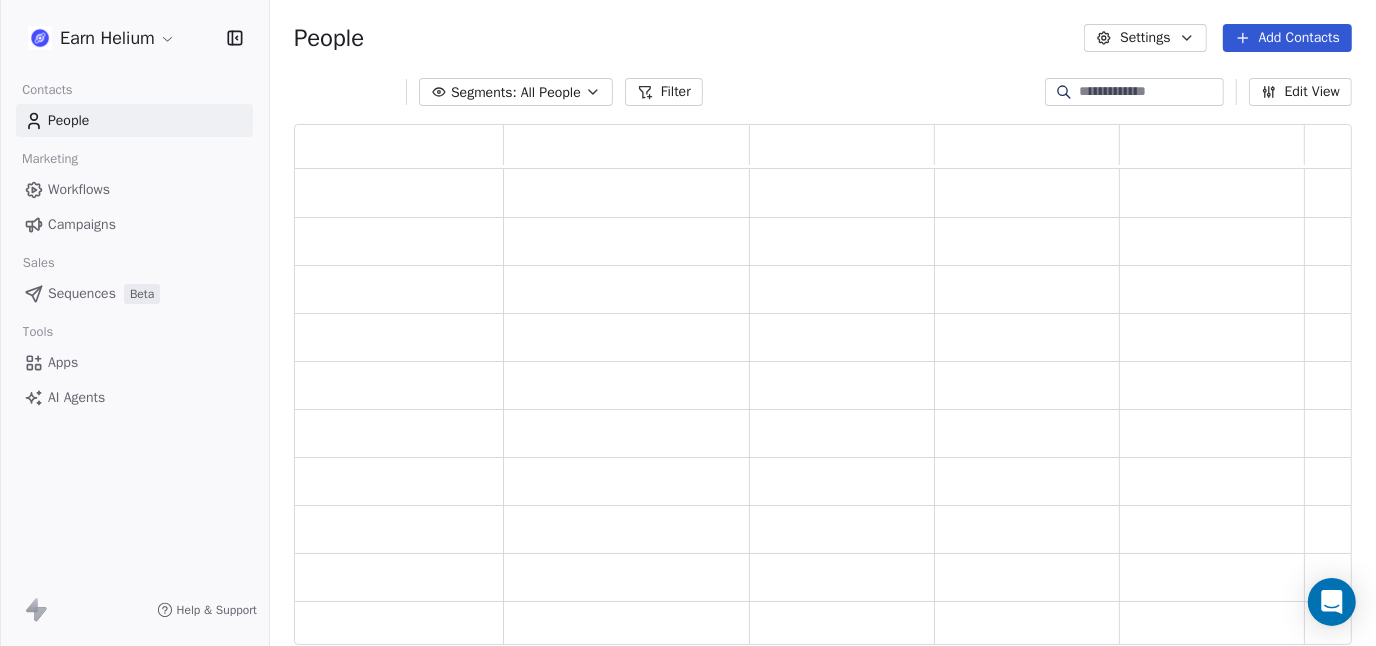scroll, scrollTop: 16, scrollLeft: 15, axis: both 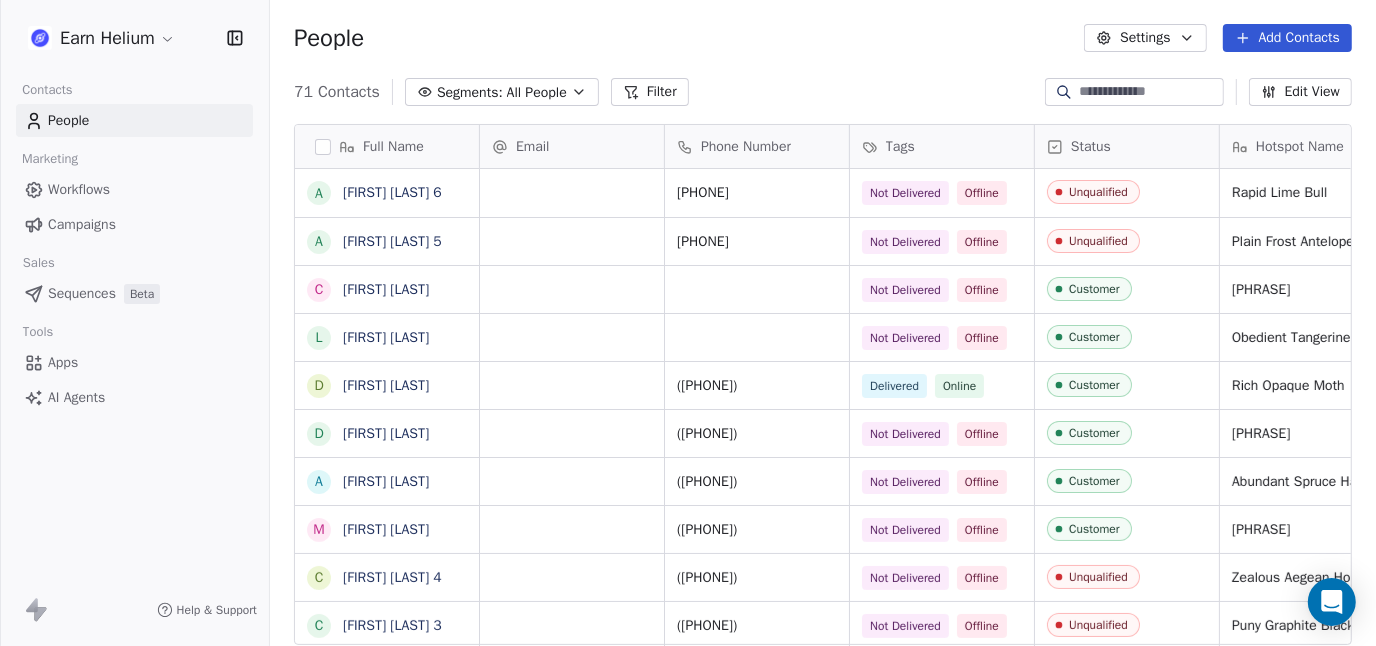 click at bounding box center (1150, 92) 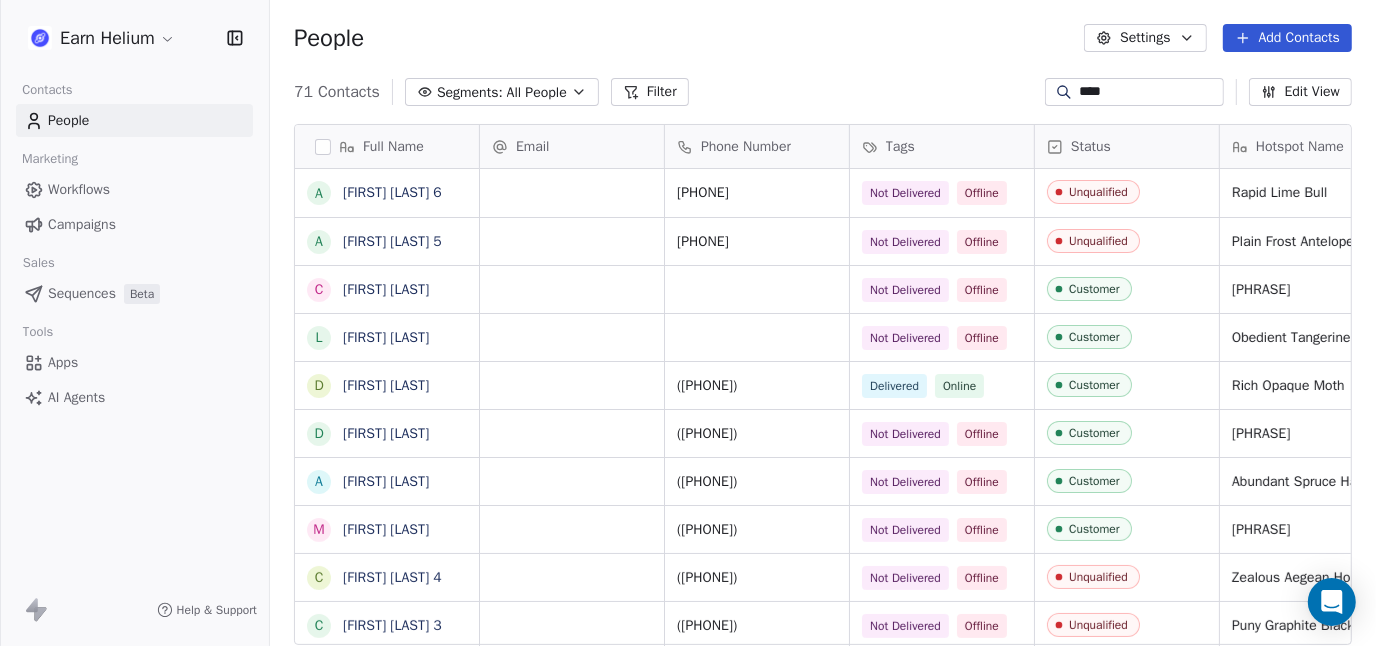 type on "****" 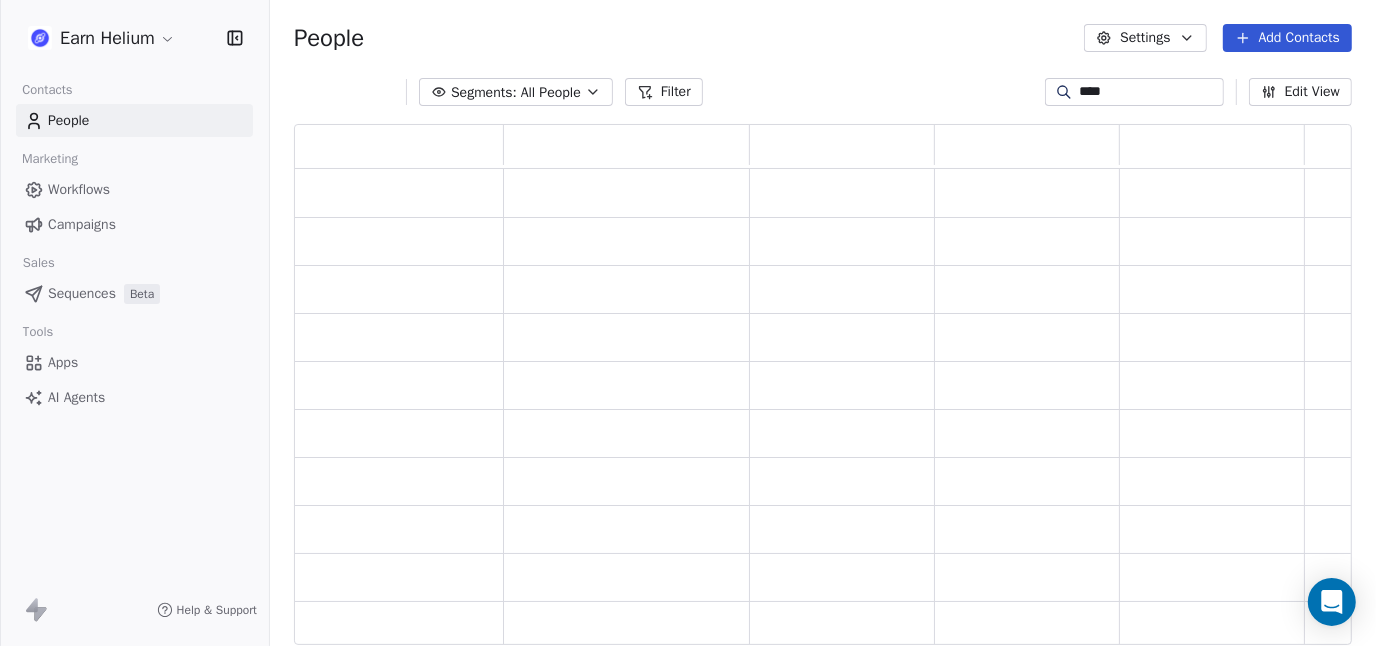 scroll, scrollTop: 16, scrollLeft: 15, axis: both 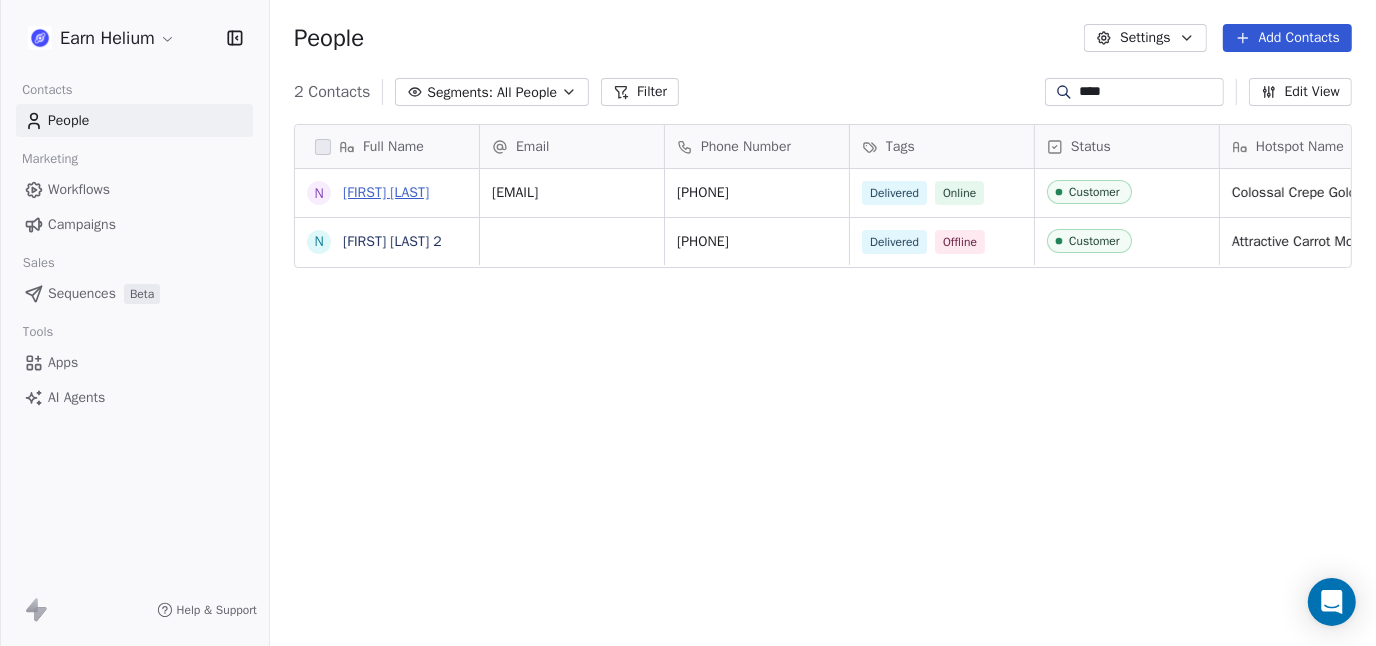 click on "[FIRST] [LAST]" at bounding box center (386, 192) 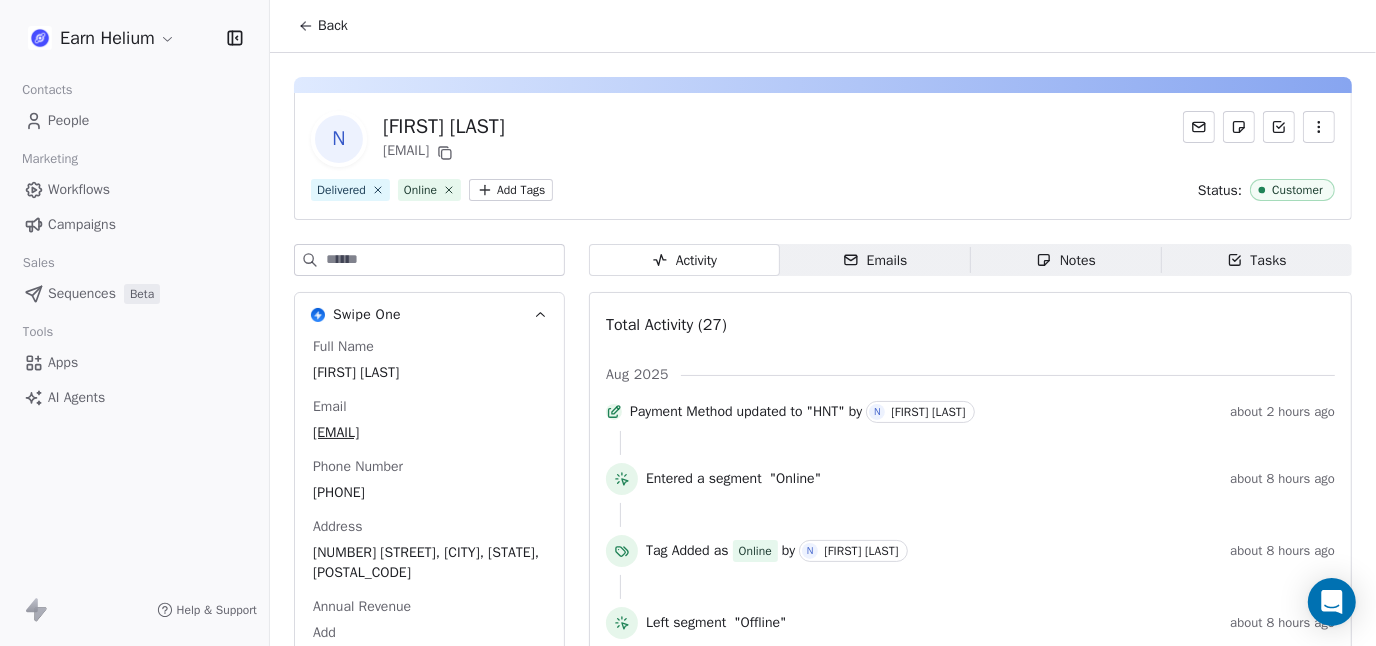 click at bounding box center (445, 260) 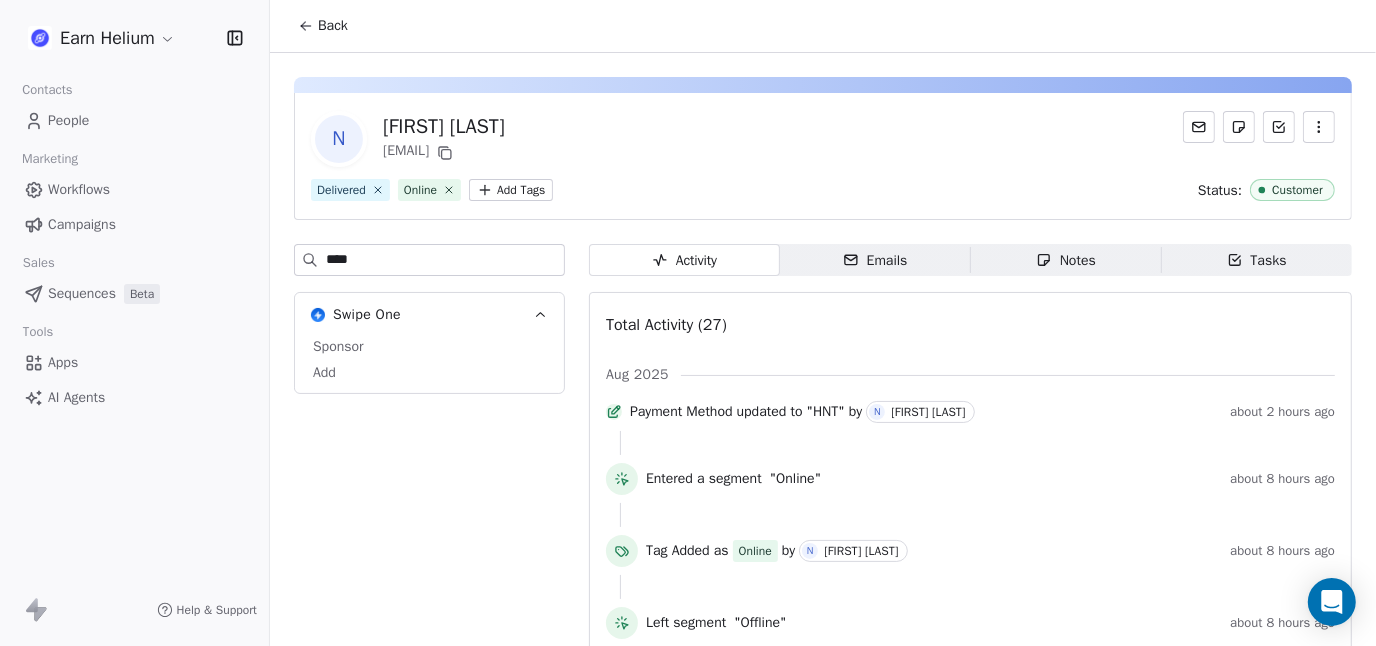 type on "****" 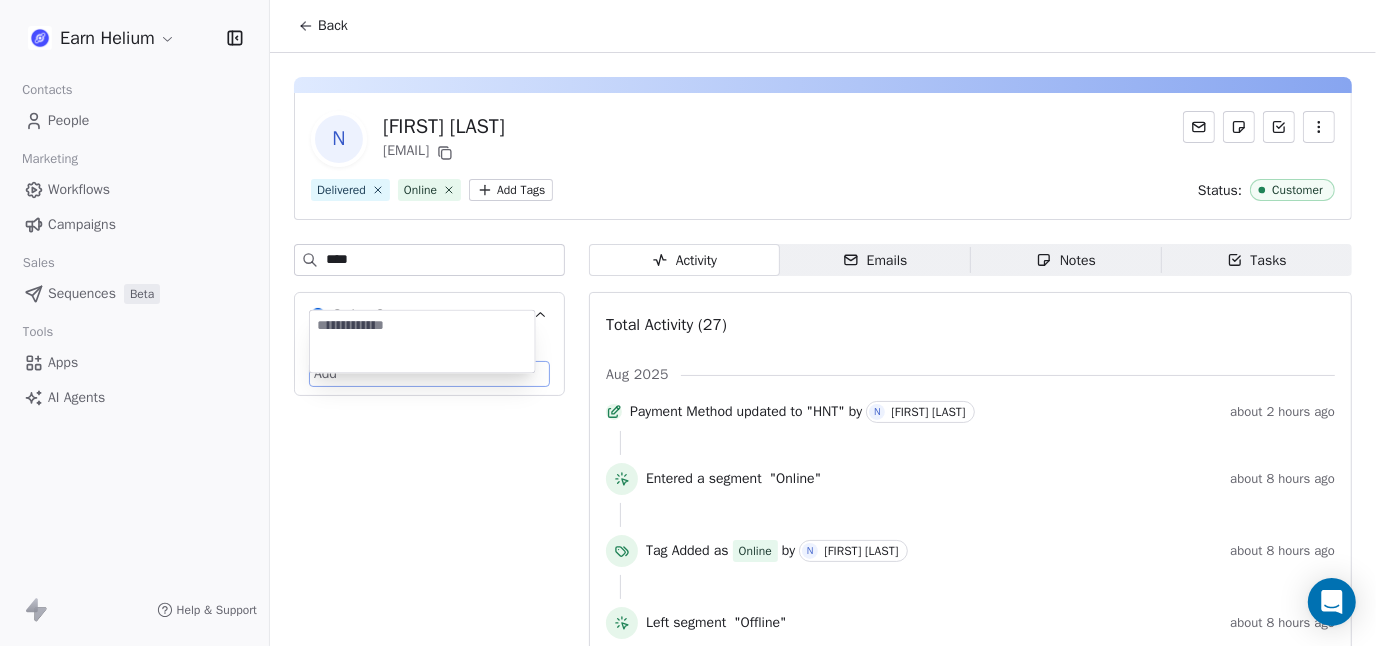 scroll, scrollTop: 50, scrollLeft: 0, axis: vertical 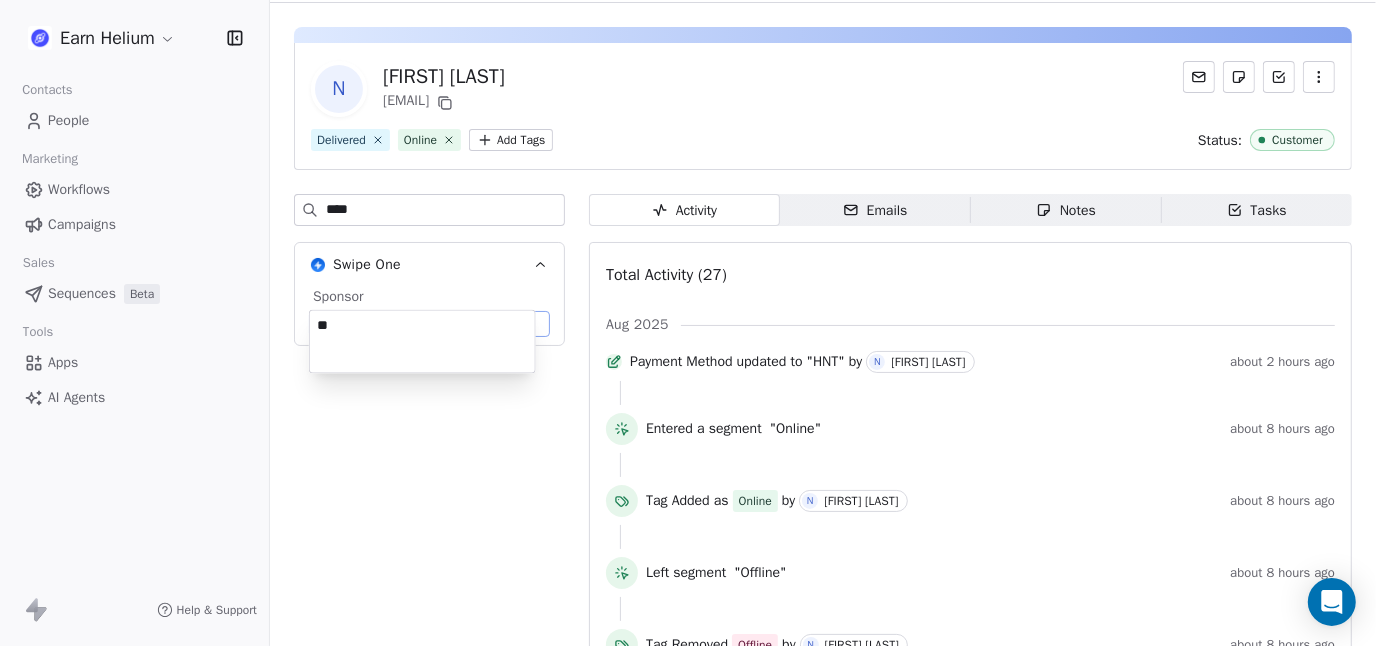type on "*" 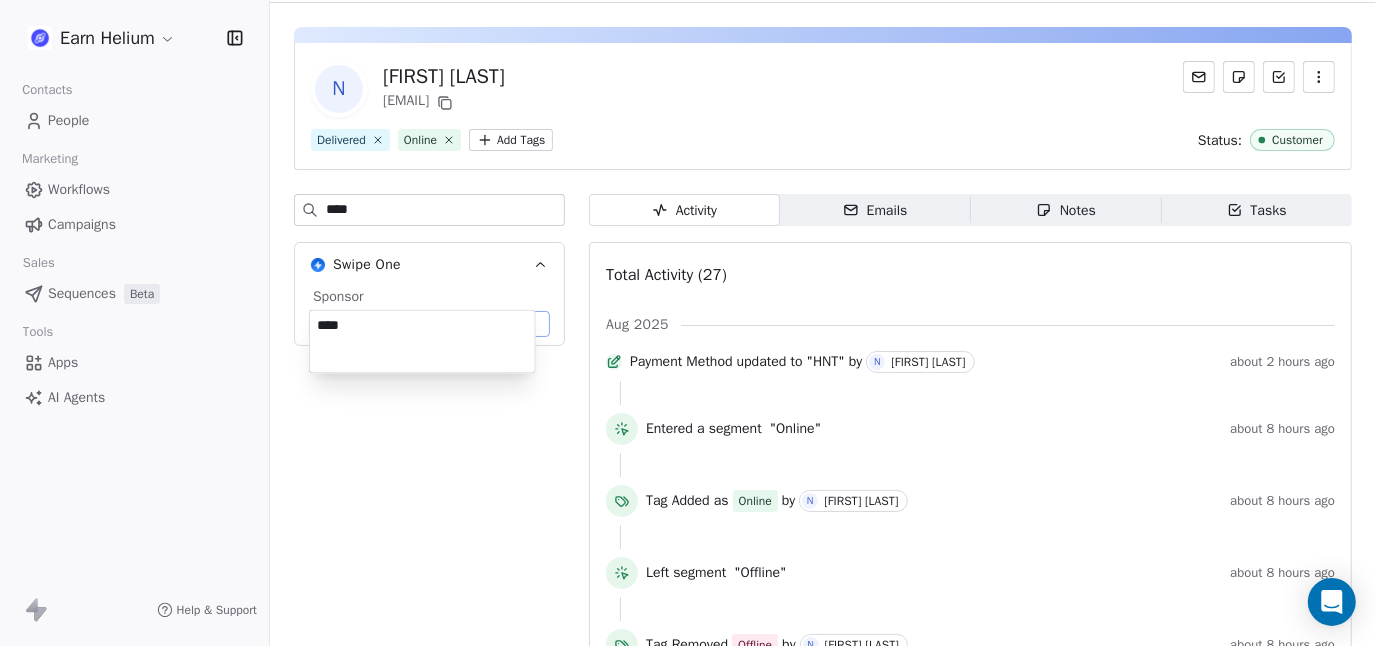 type on "*****" 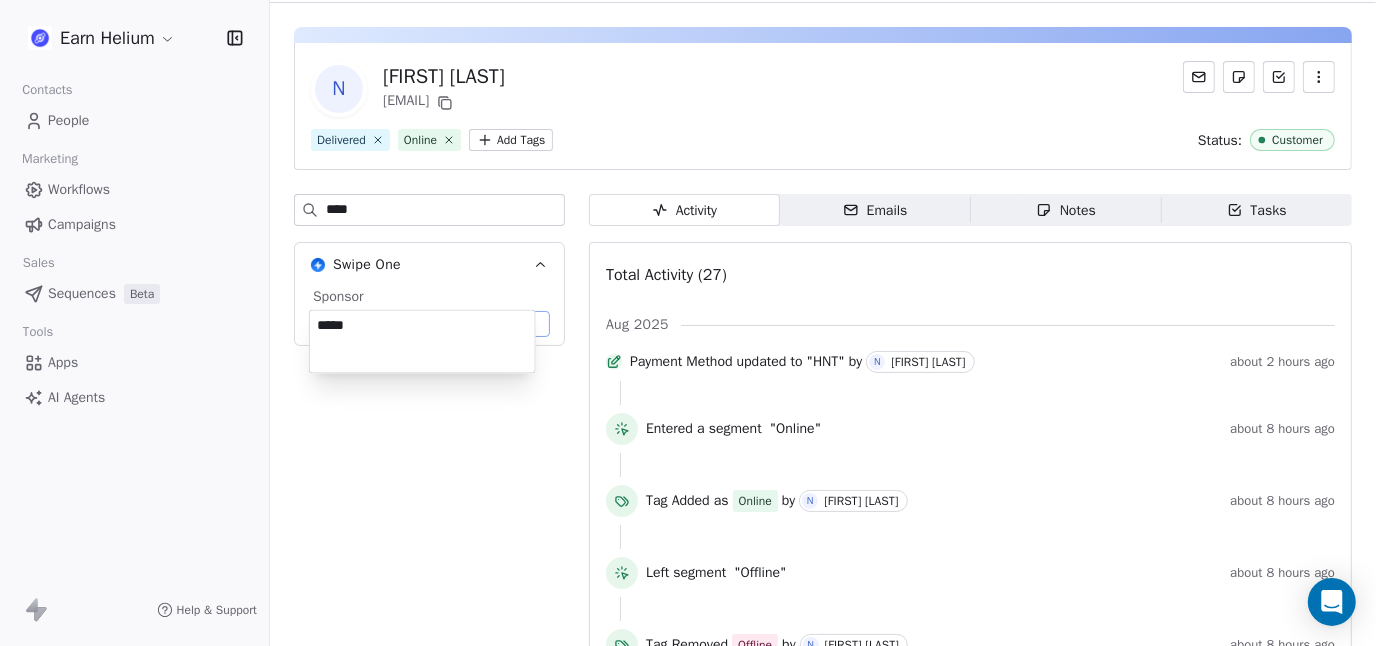 click on "Earn Helium Contacts People Marketing Workflows Campaigns Sales Sequences Beta Tools Apps AI Agents Help & Support Back N [FIRST] [LAST] njbohnen@[EMAIL] Delivered Online Add Tags Status: Customer **** Swipe One Sponsor Add Activity Activity Emails Emails Notes Notes Tasks Tasks Total Activity (27) Aug 2025 Payment Method updated to "HNT" by N [LAST] about 2 hours ago Entered a segment "Online" about 8 hours ago Tag Added as Online by N [LAST] about 8 hours ago Left segment "Offline" about 8 hours ago Tag Removed Offline by N [LAST] about 8 hours ago N [LAST] deleted the note - about 8 hours ago N [LAST] added a note - [PHRASE] - Offline about 8 hours ago Entered a segment "Offline" about 8 hours ago Tag Added as Offline by N [LAST] about 8 hours ago Left segment "Online" about 8 hours ago Tag Removed Online by N [LAST] about 8 hours ago N [LAST] added a note - [PHRASE] - Online valid by" at bounding box center (688, 323) 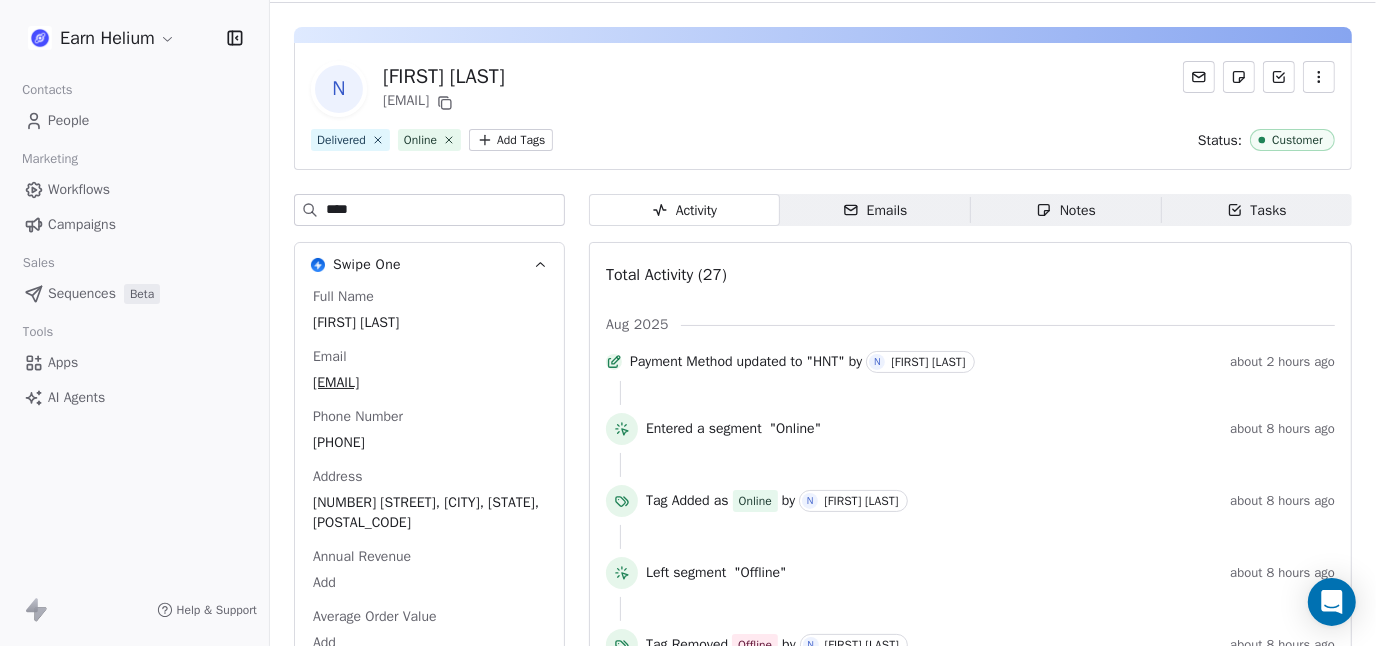 scroll, scrollTop: 0, scrollLeft: 0, axis: both 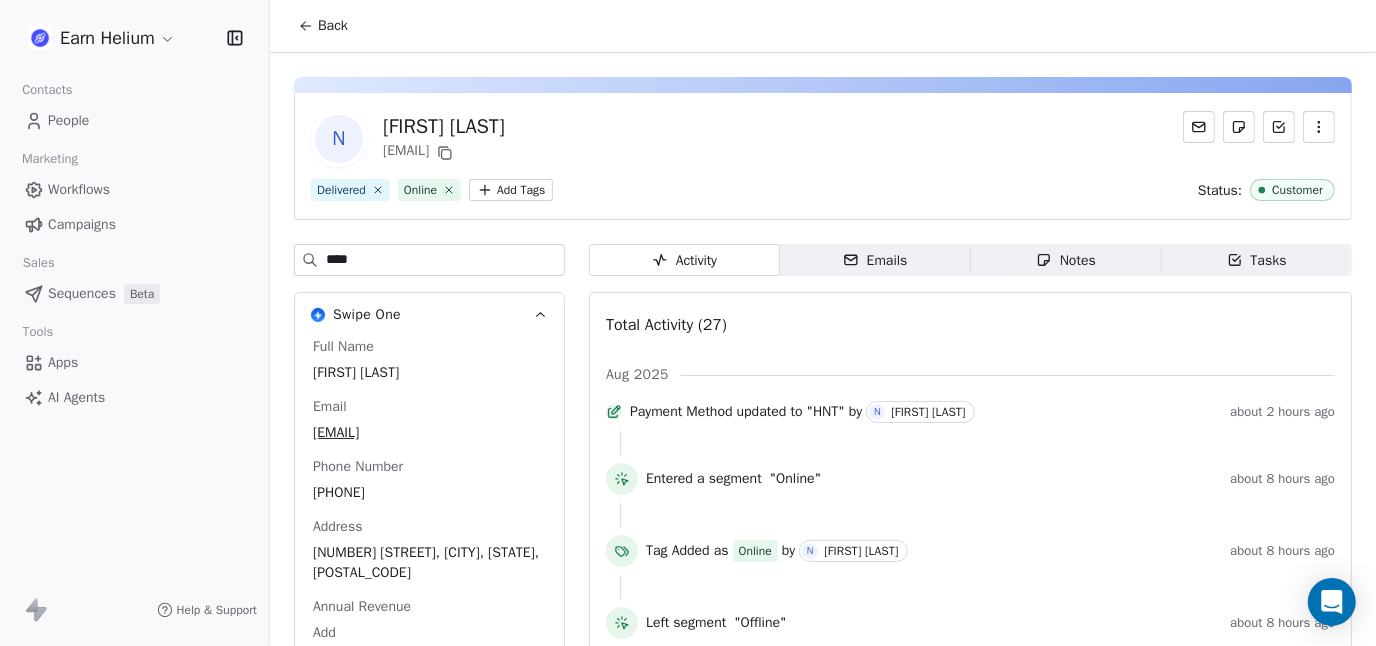 click on "Back" at bounding box center (333, 26) 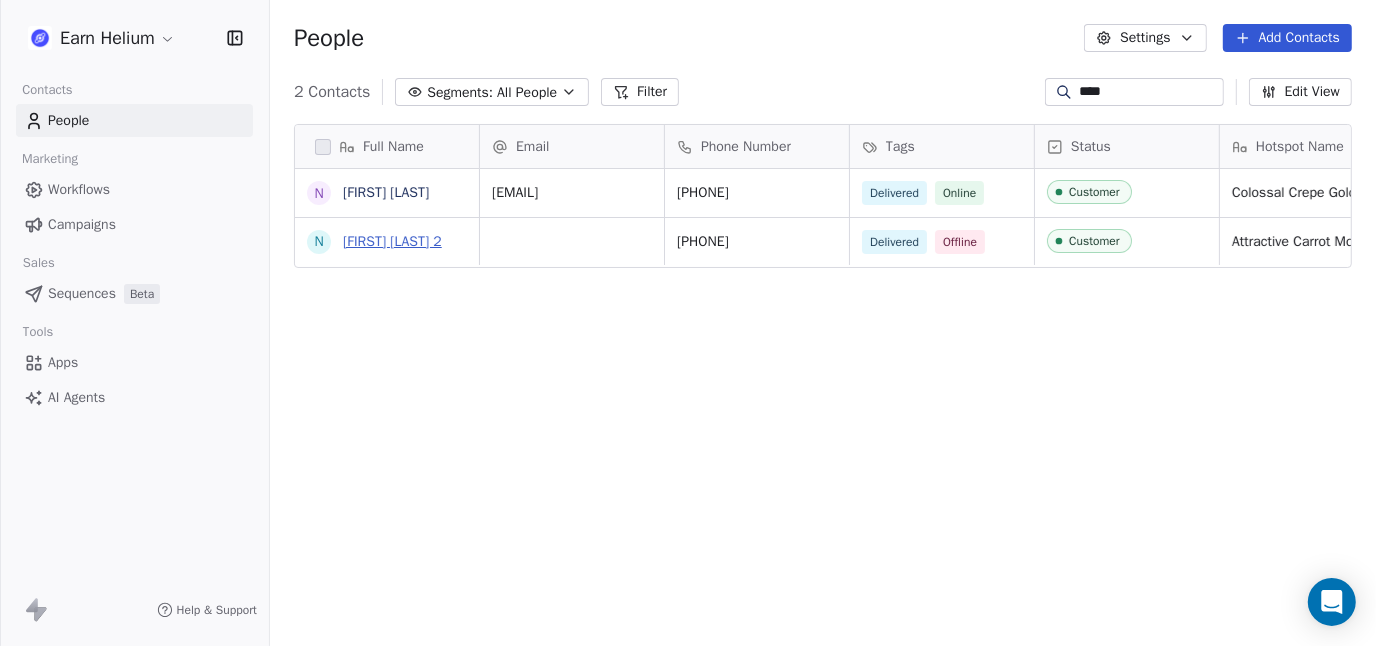 scroll, scrollTop: 16, scrollLeft: 15, axis: both 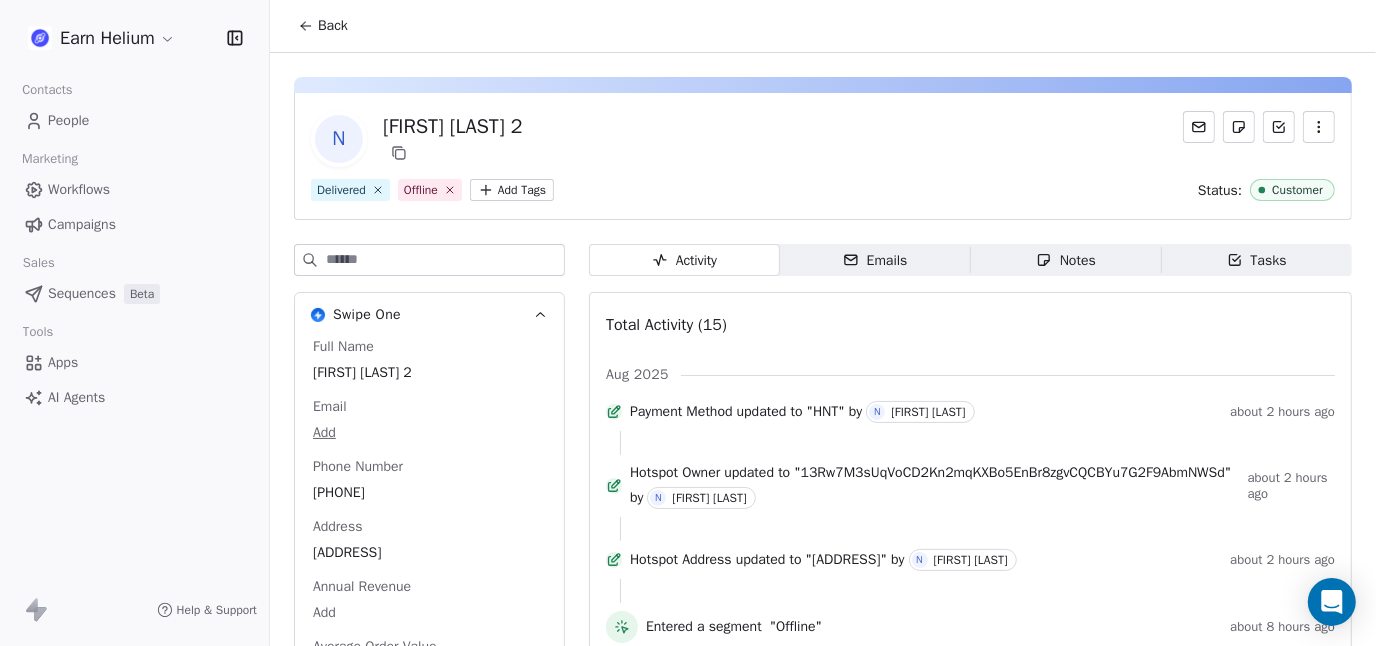click at bounding box center [445, 260] 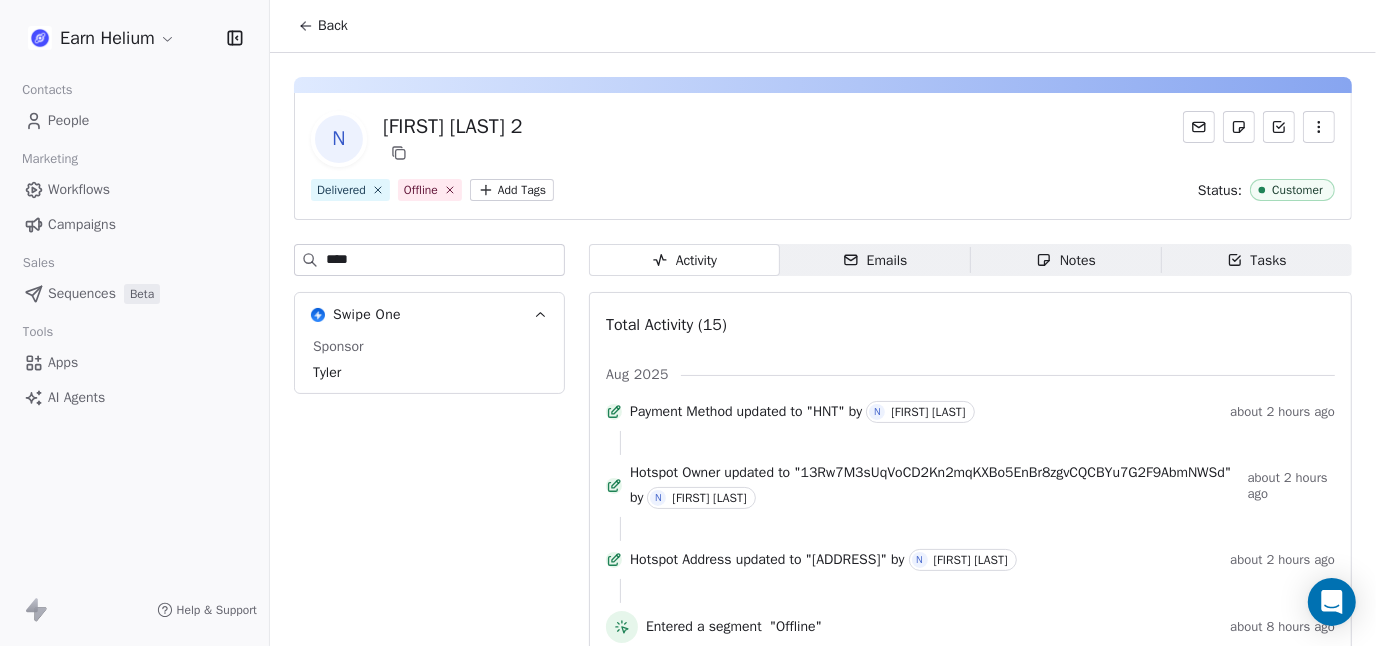 type on "****" 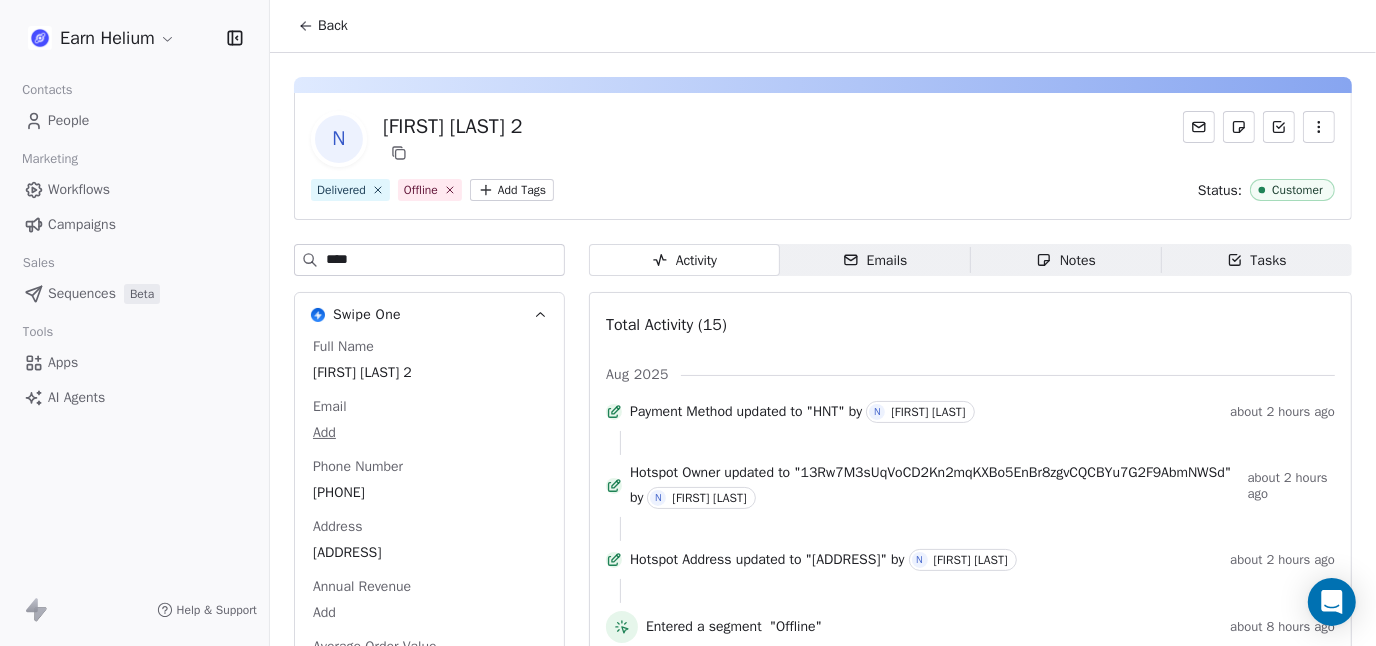 click on "Back" at bounding box center (333, 26) 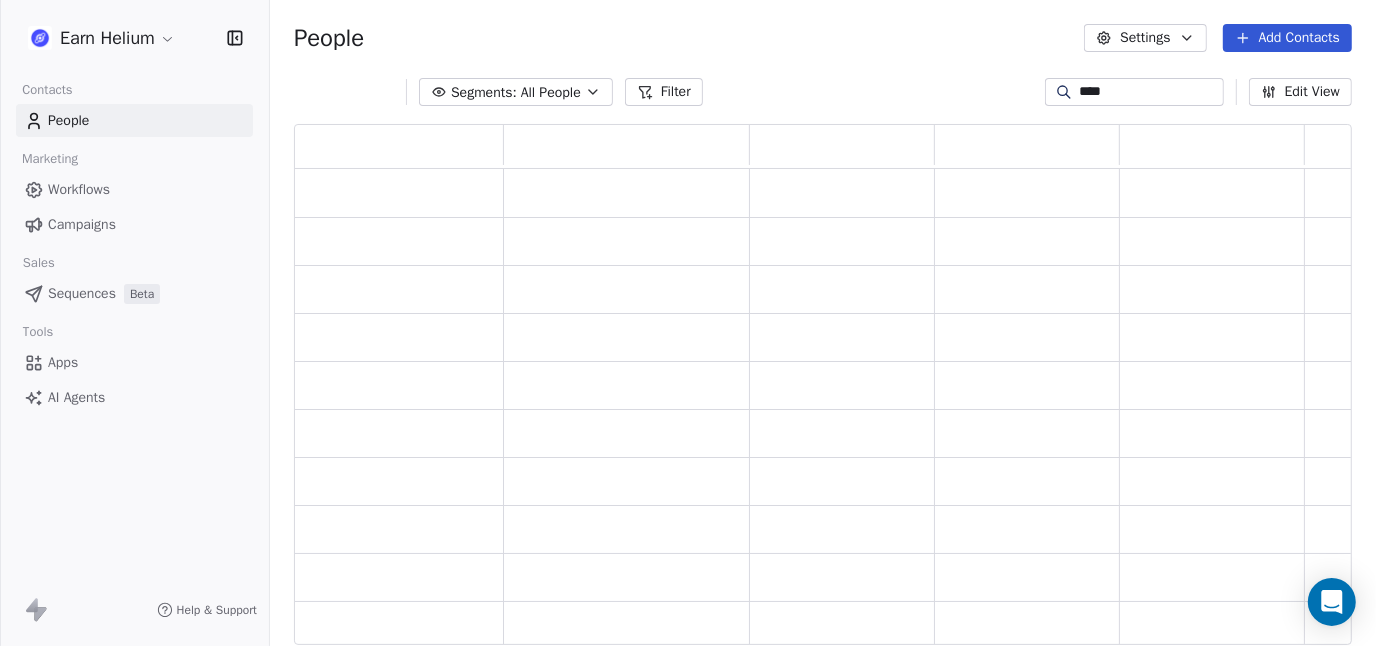 scroll, scrollTop: 16, scrollLeft: 15, axis: both 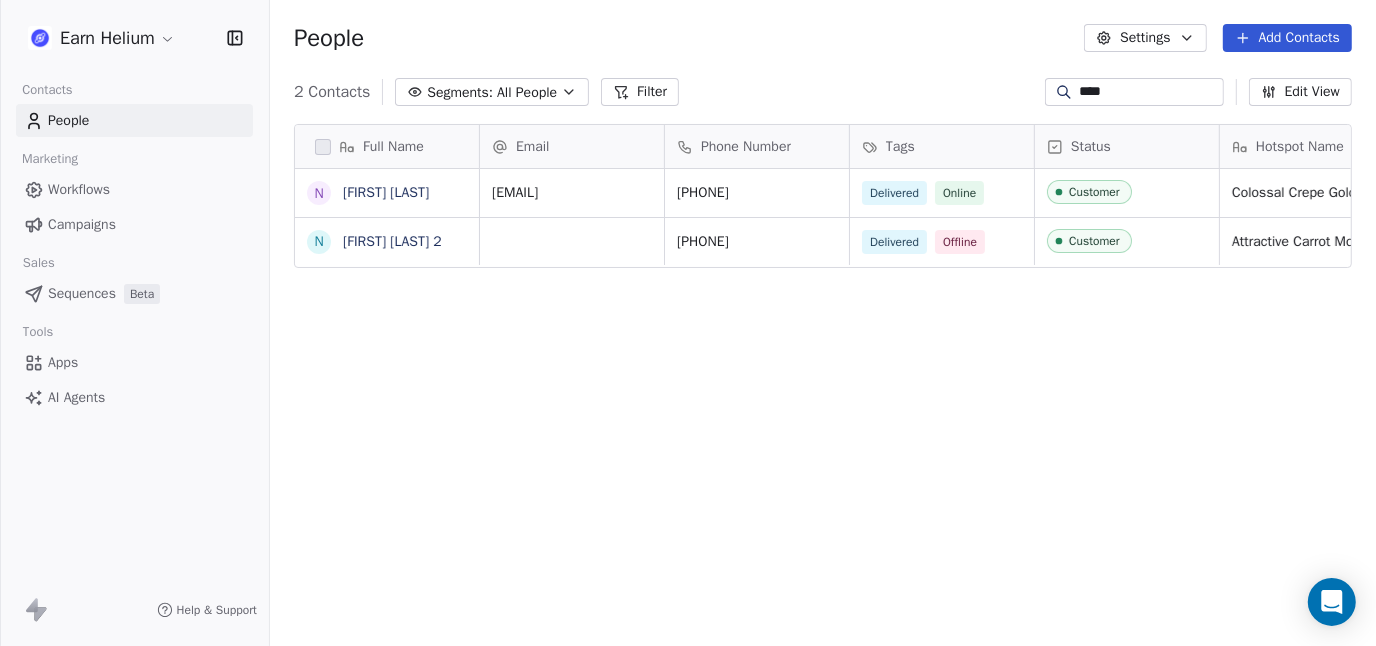 drag, startPoint x: 1104, startPoint y: 93, endPoint x: 891, endPoint y: 87, distance: 213.08449 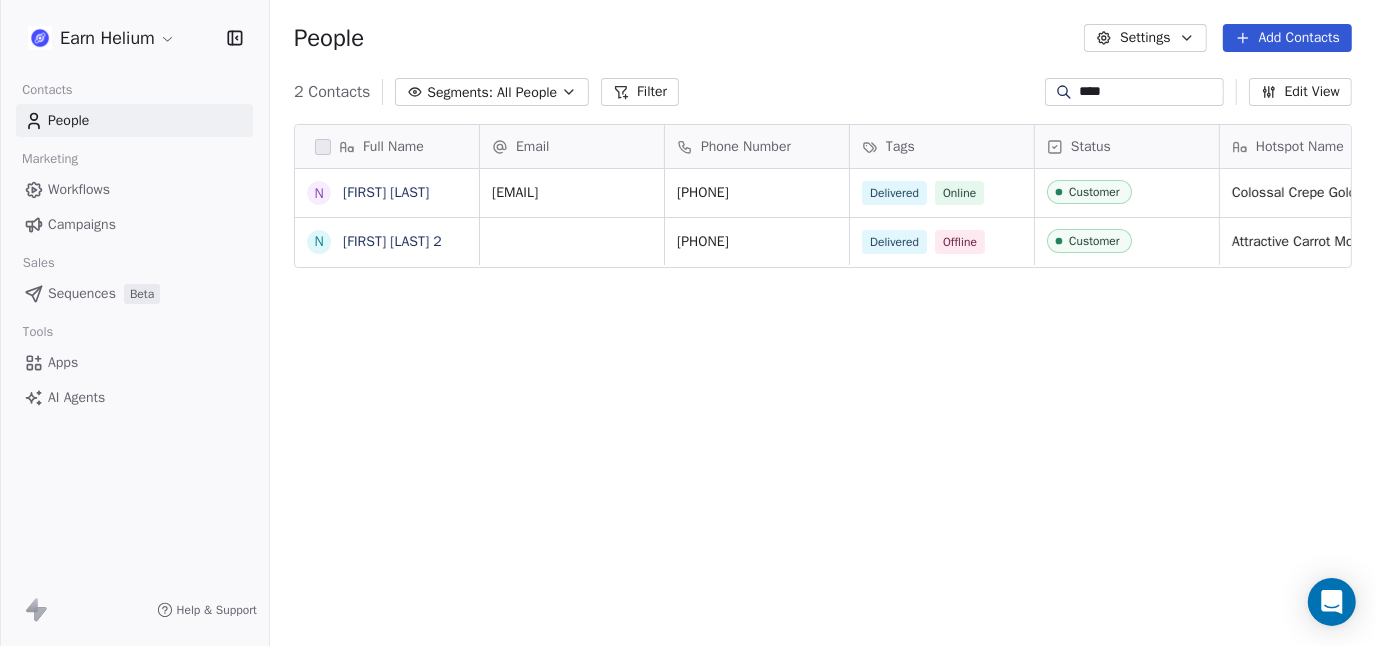type on "****" 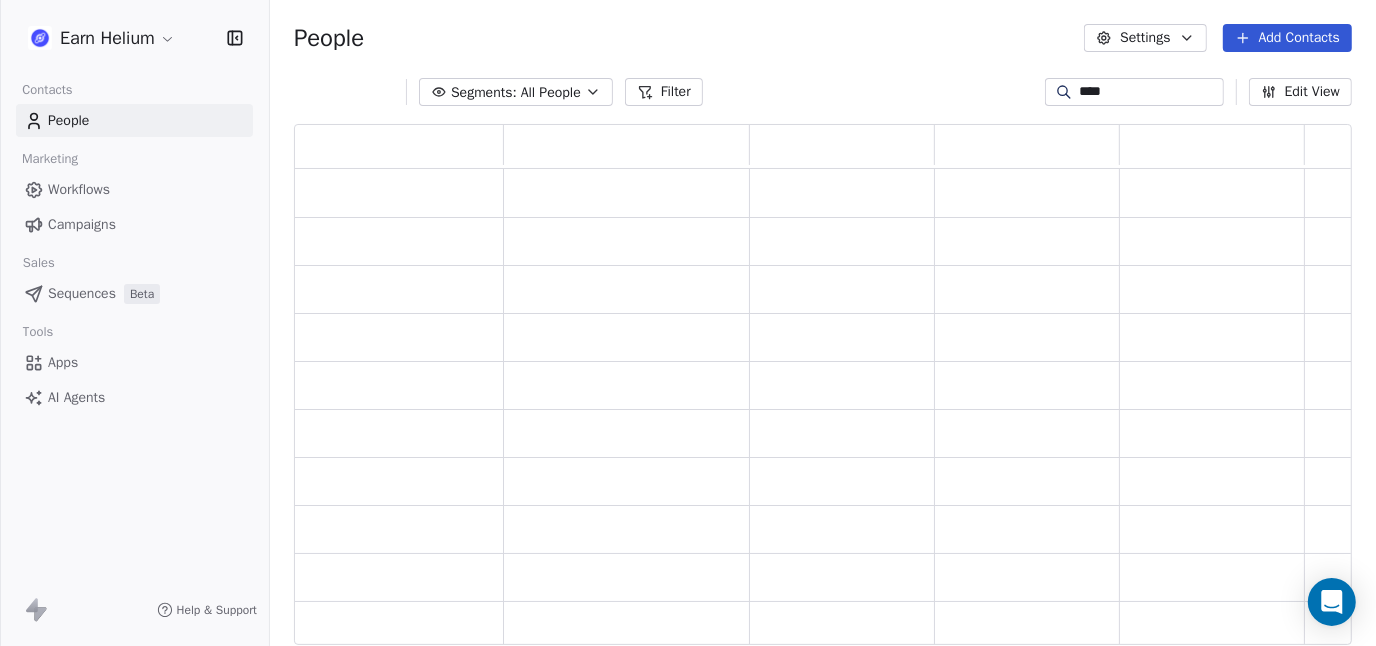 scroll, scrollTop: 16, scrollLeft: 15, axis: both 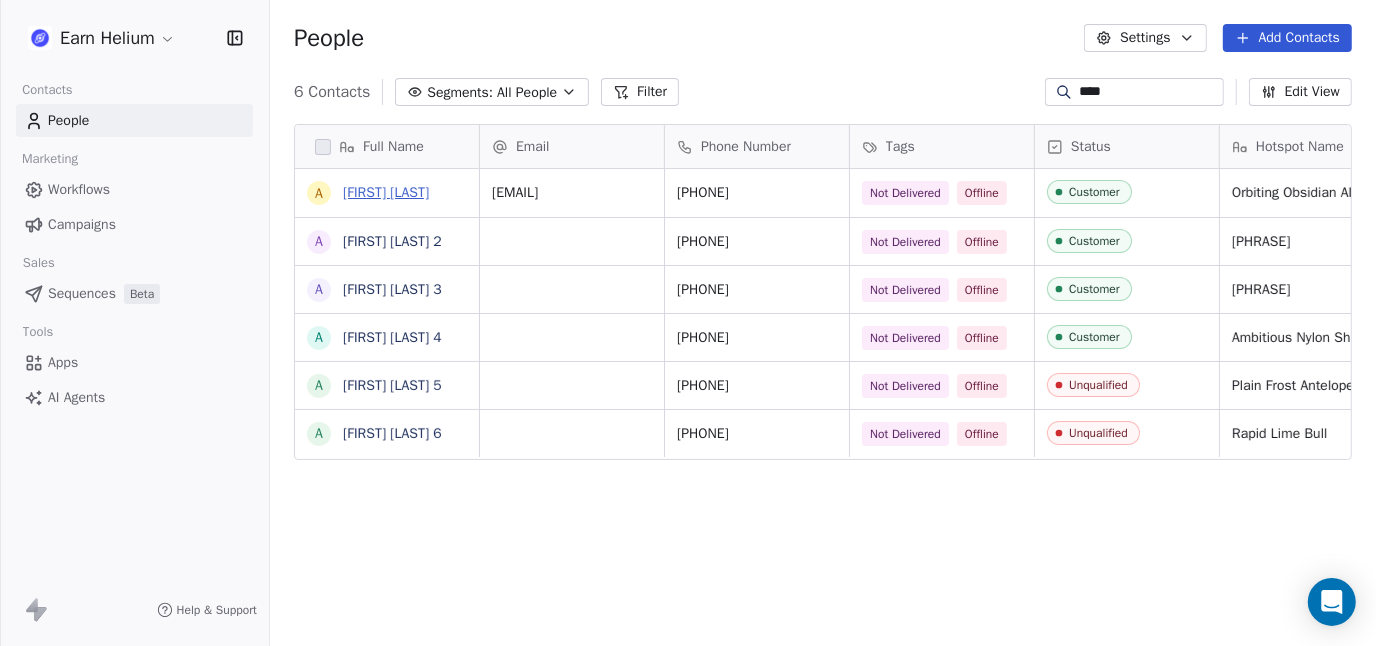 click on "[FIRST] [LAST]" at bounding box center (386, 192) 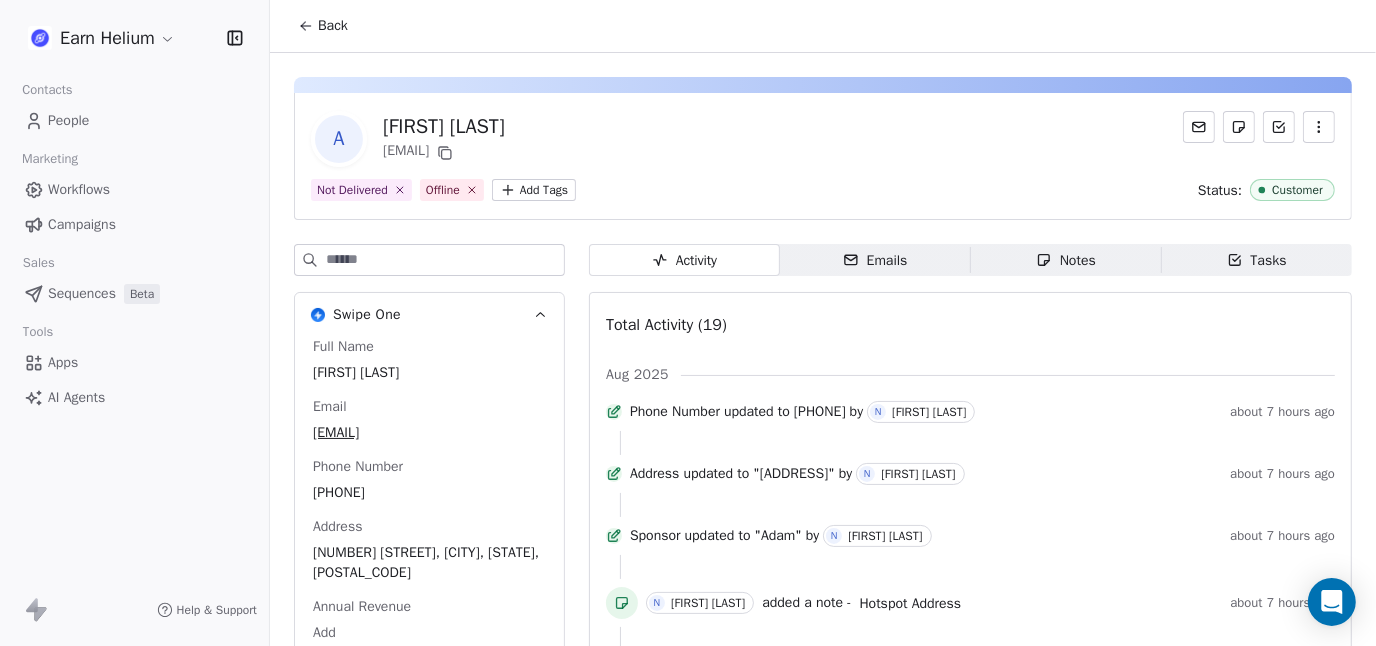 click at bounding box center [445, 260] 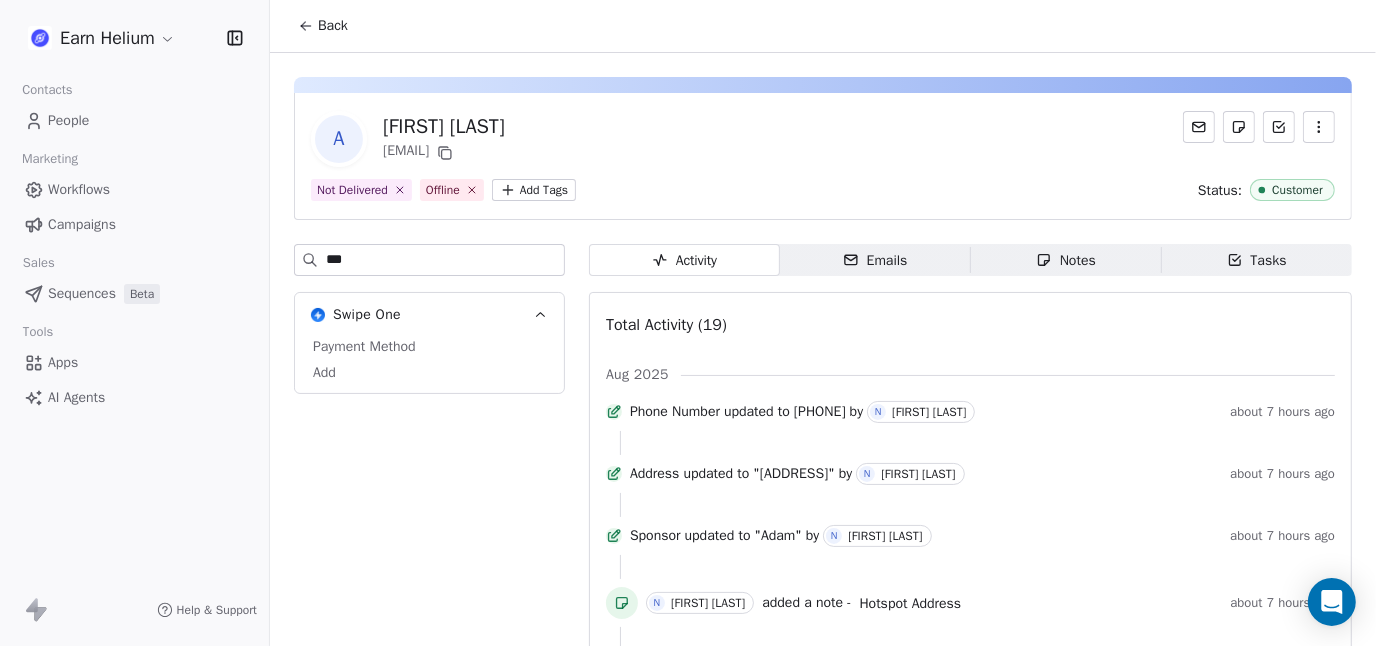 type on "***" 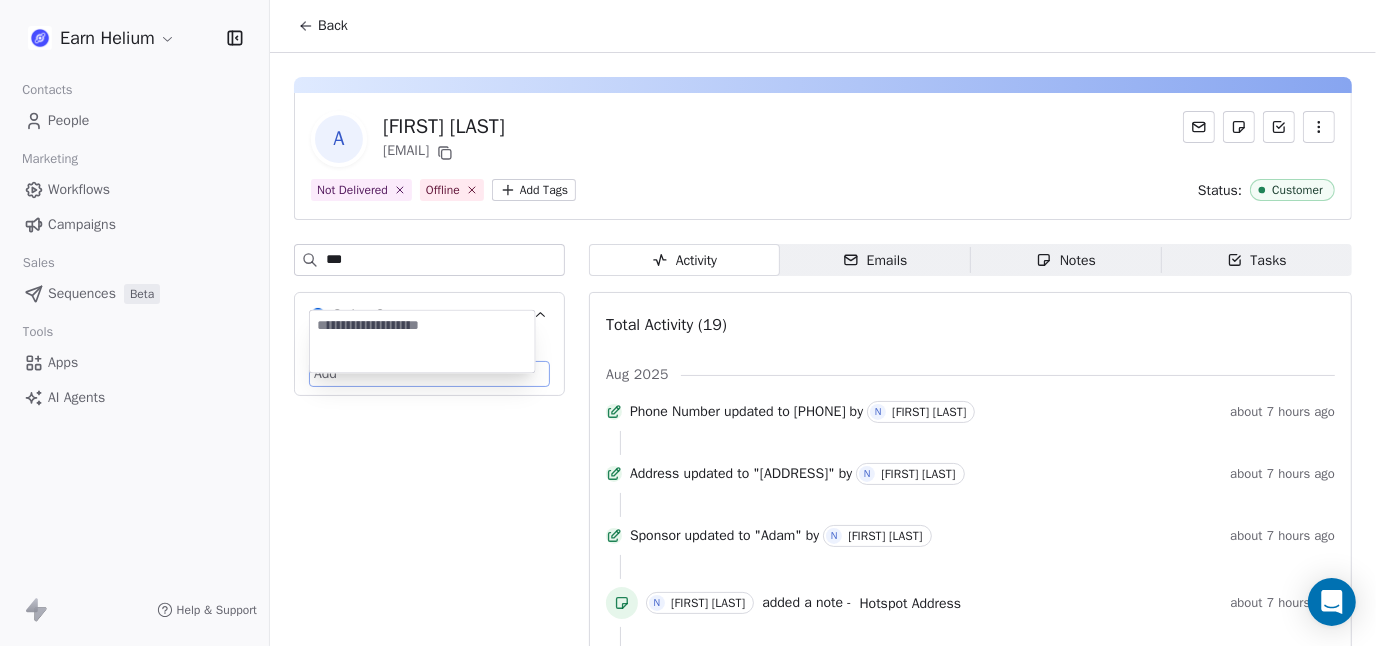 scroll, scrollTop: 50, scrollLeft: 0, axis: vertical 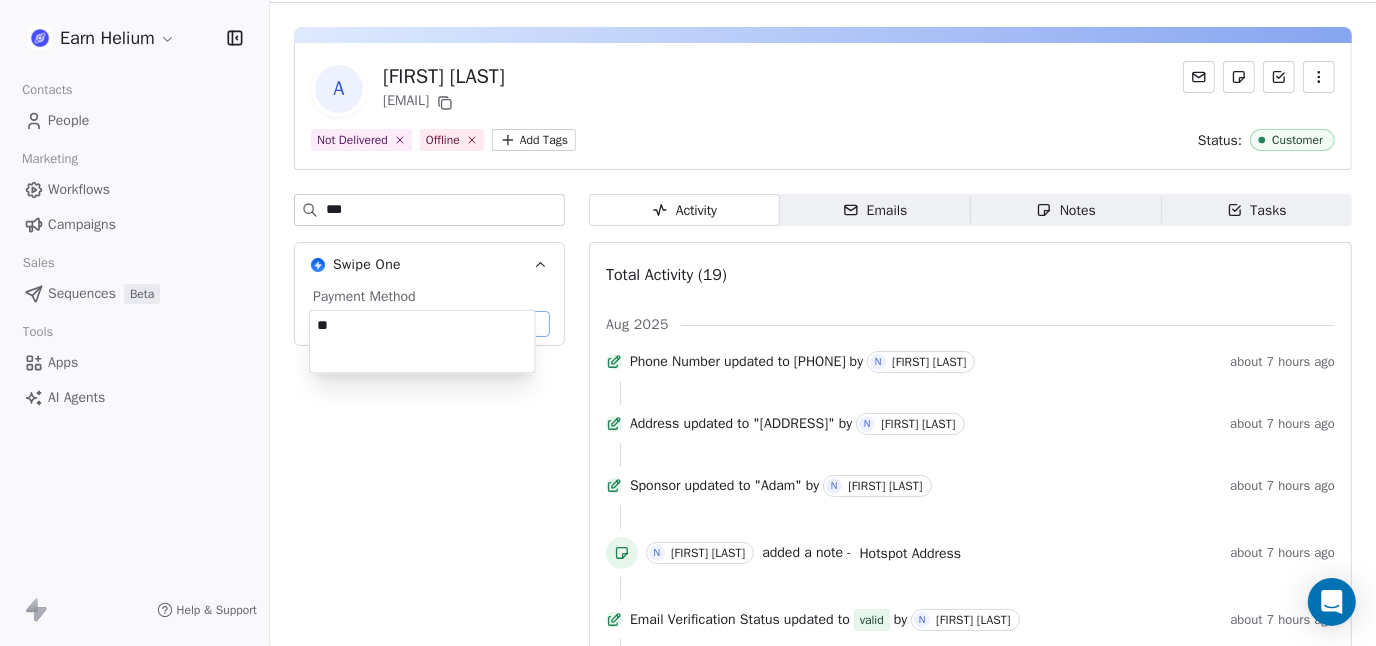 type on "***" 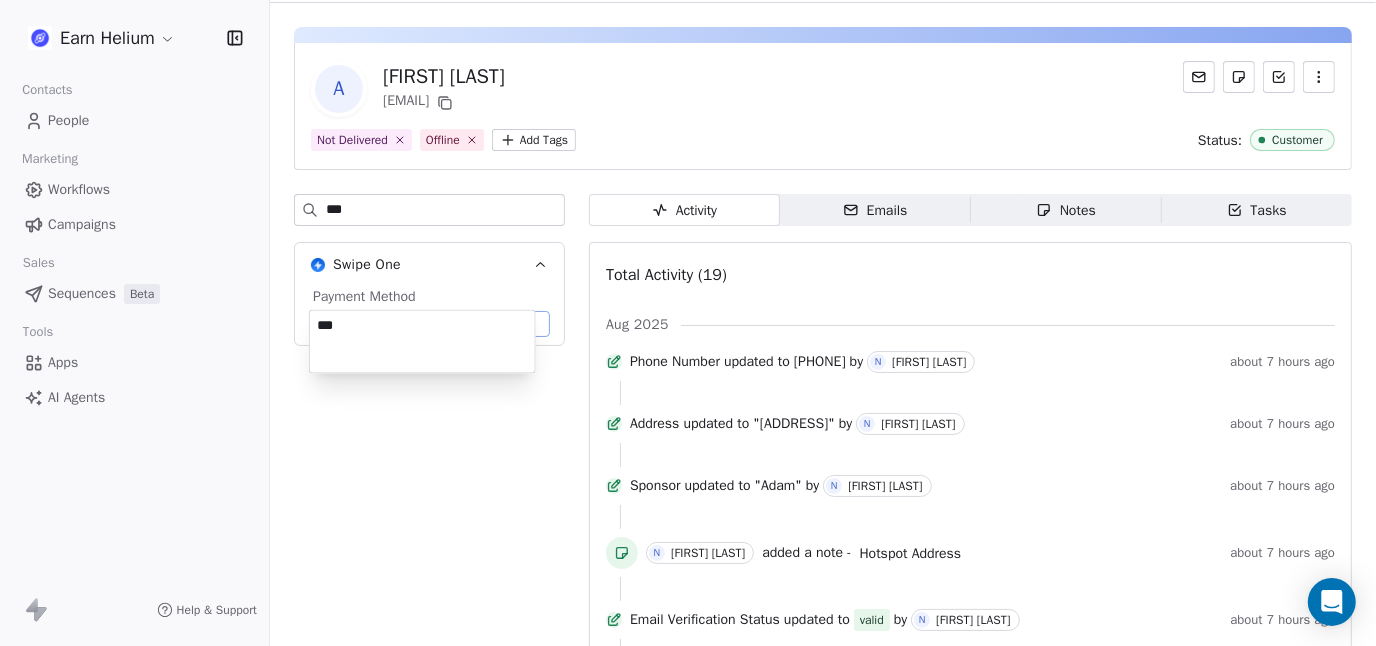 click on "Earn Helium Contacts People Marketing Workflows Campaigns Sales Sequences Beta Tools Apps AI Agents Help & Support Back A [FIRST] [LAST] [EMAIL] Not Delivered Offline  Add Tags Status:  Customer *** Swipe One Payment Method Add Activity Activity Emails Emails   Notes   Notes Tasks Tasks Total Activity (19) Aug 2025 Phone Number updated to [PHONE] by N [FIRST] [LAST]   about 7 hours ago Address updated to "[NUMBER] [STREET], [CITY], [STATE], [POSTAL_CODE]" by N [FIRST] [LAST]   about 7 hours ago Sponsor updated to "[FIRST]" by N [FIRST] [LAST]   about 7 hours ago N [FIRST] [LAST] added a note - Hotspot Address   about 7 hours ago Email Verification Status updated to valid by N [FIRST] [LAST]   about 7 hours ago Hotspot Owner updated to "[TOKEN]" by N [FIRST] [LAST]   about 7 hours ago Hotspot Address updated to "[TOKEN]" by N [FIRST] [LAST]   about 7 hours ago Hotspot Name updated to "[ANIMAL] [COLOR] [ANIMAL]" by N [FIRST] [LAST]" at bounding box center [688, 323] 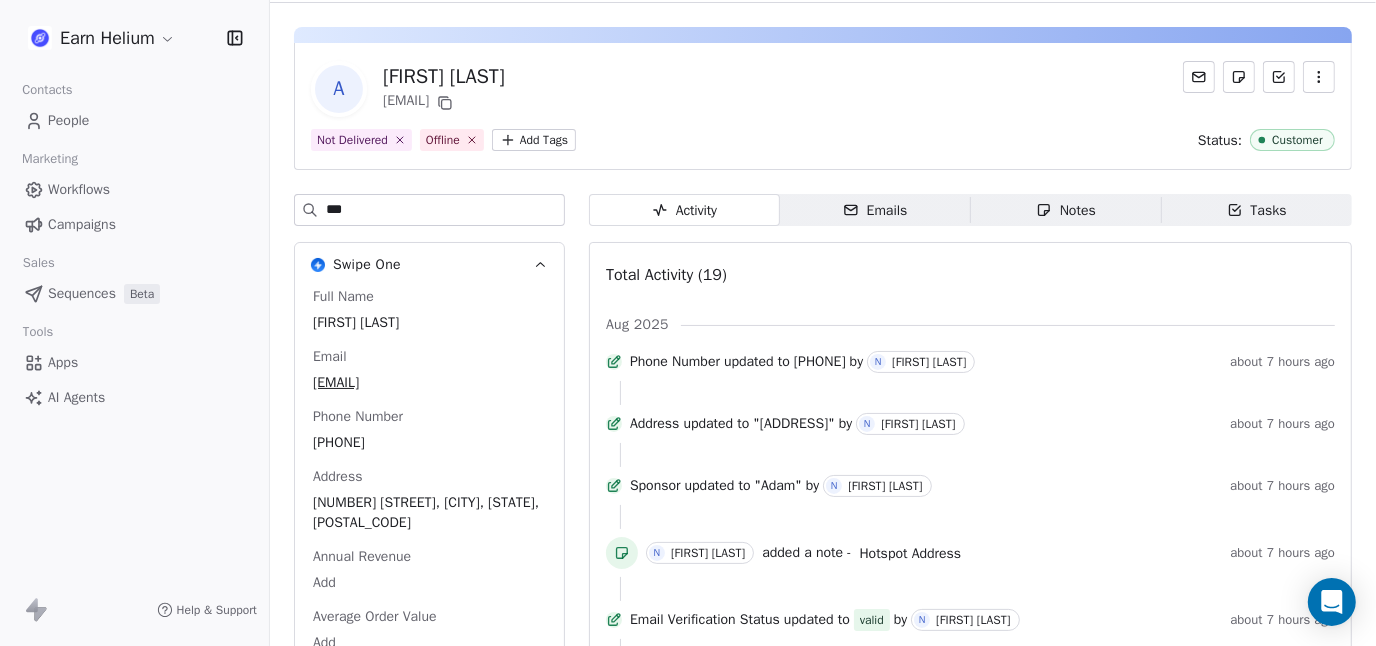 scroll, scrollTop: 0, scrollLeft: 0, axis: both 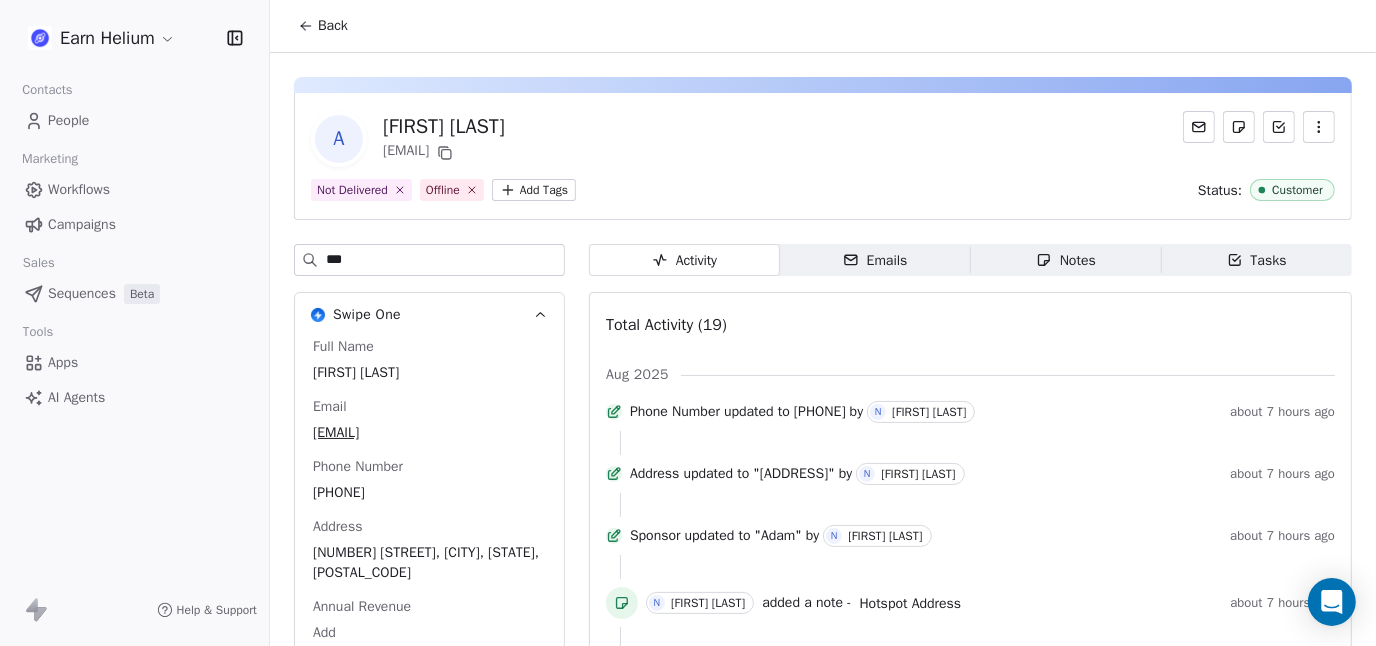 click on "Back" at bounding box center [333, 26] 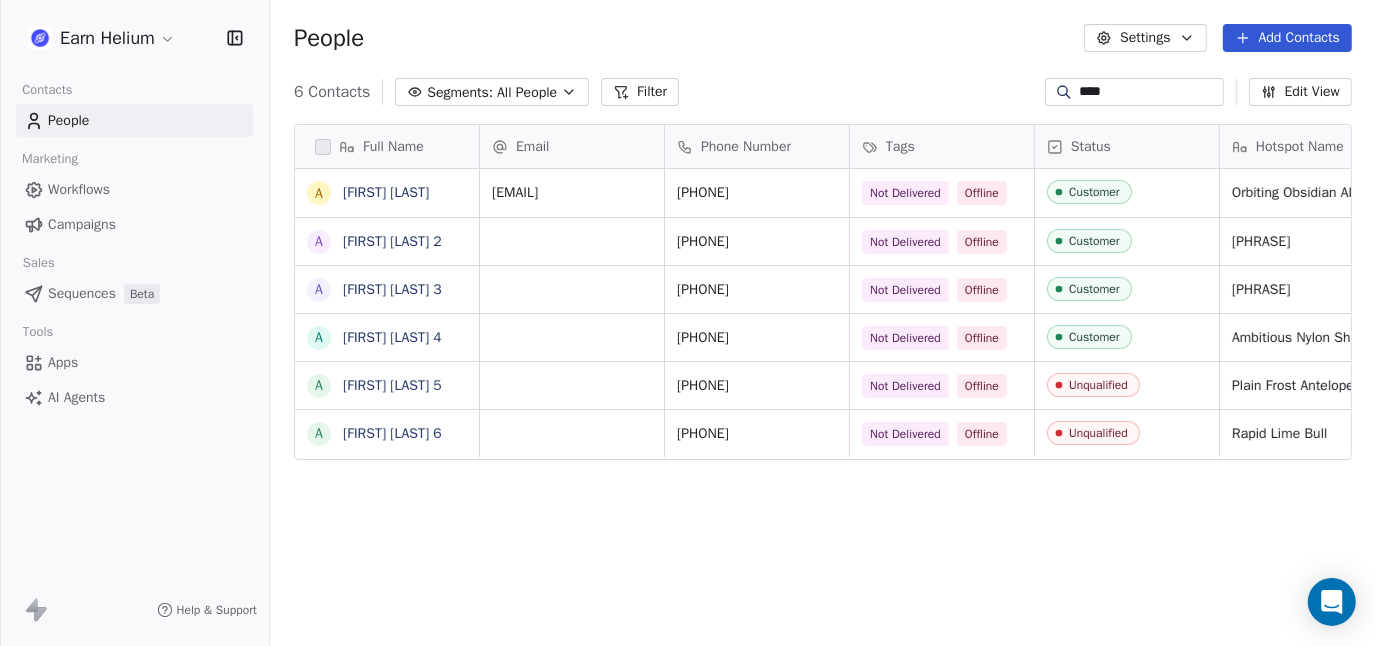 scroll, scrollTop: 16, scrollLeft: 15, axis: both 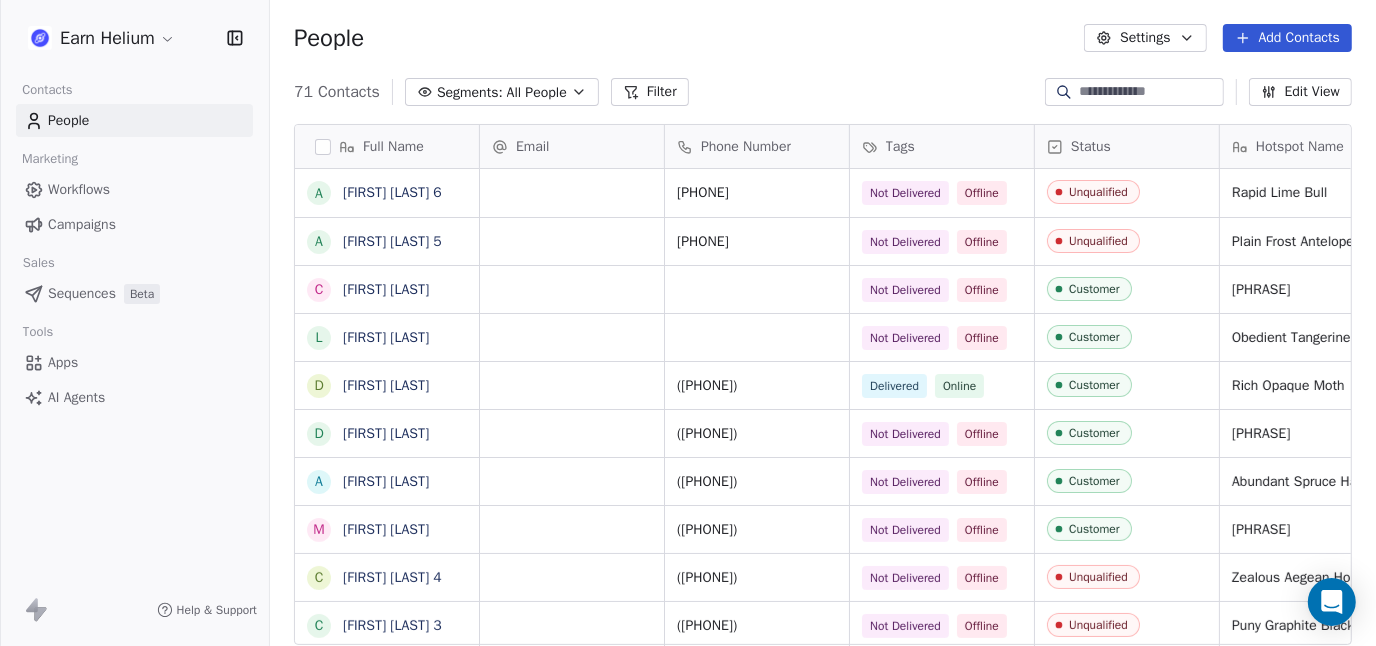 type 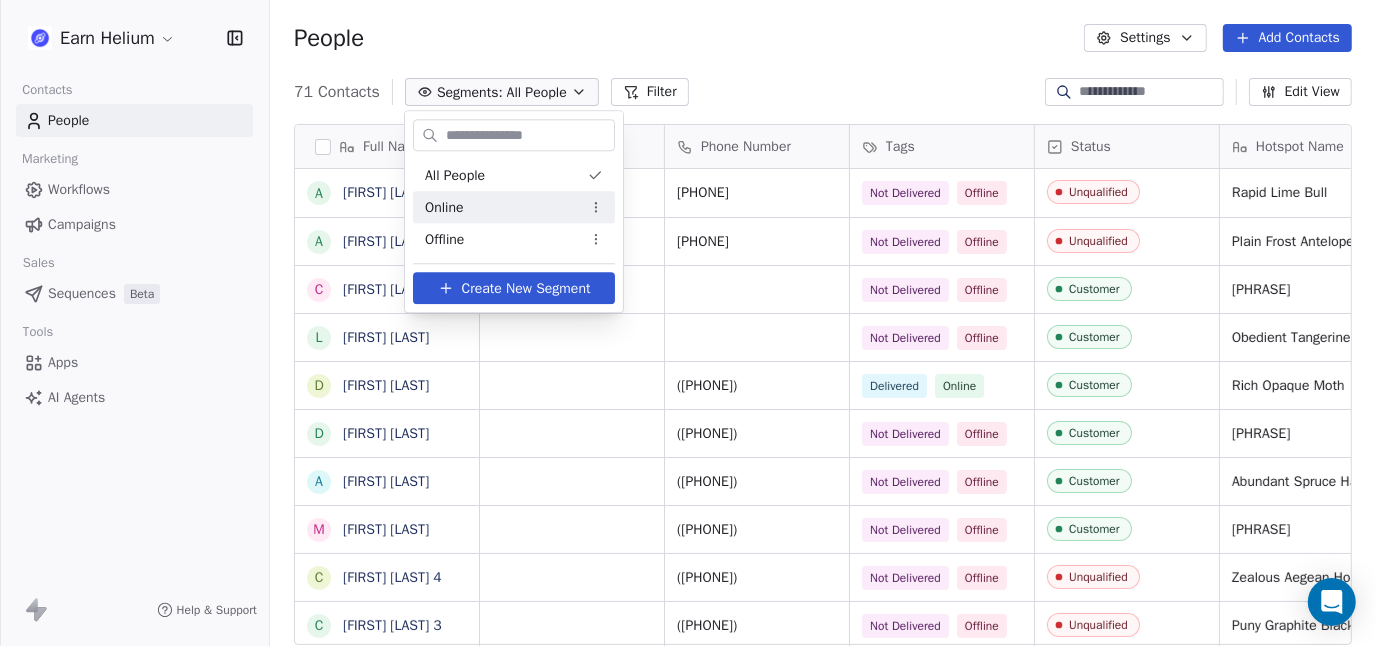 click on "Online" at bounding box center [444, 207] 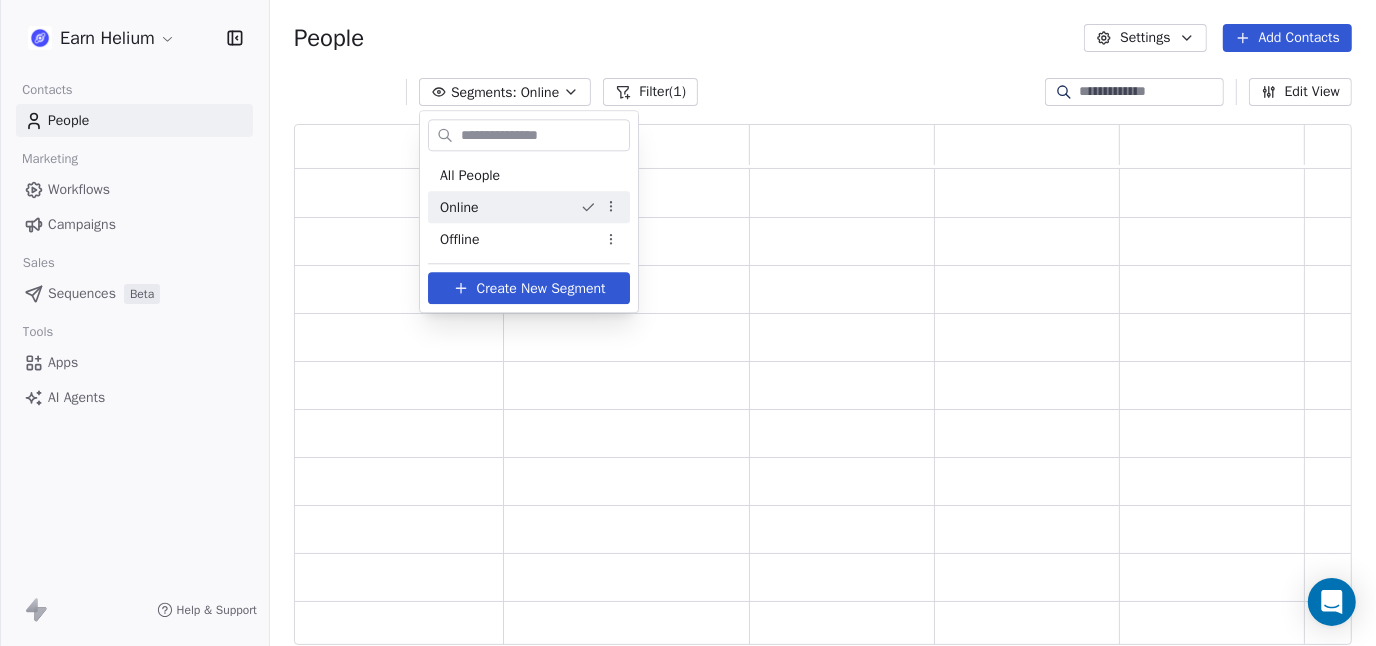 scroll, scrollTop: 16, scrollLeft: 15, axis: both 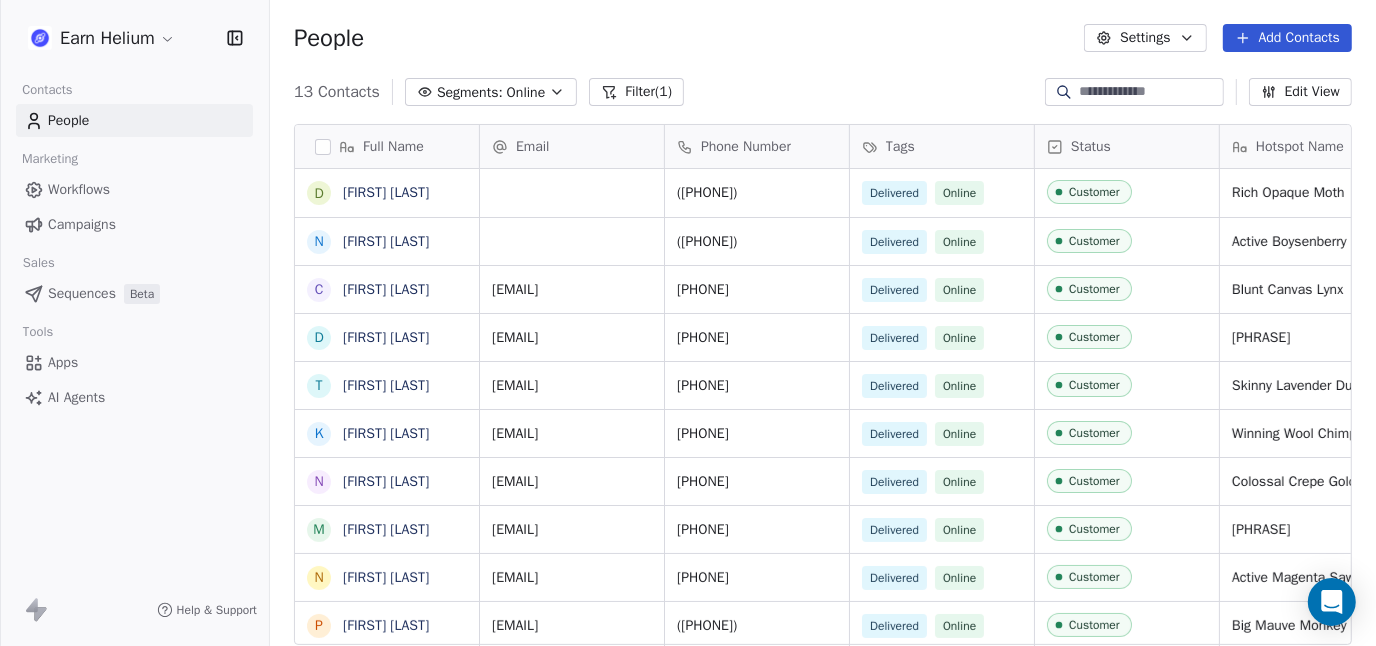click on "Online" at bounding box center [526, 92] 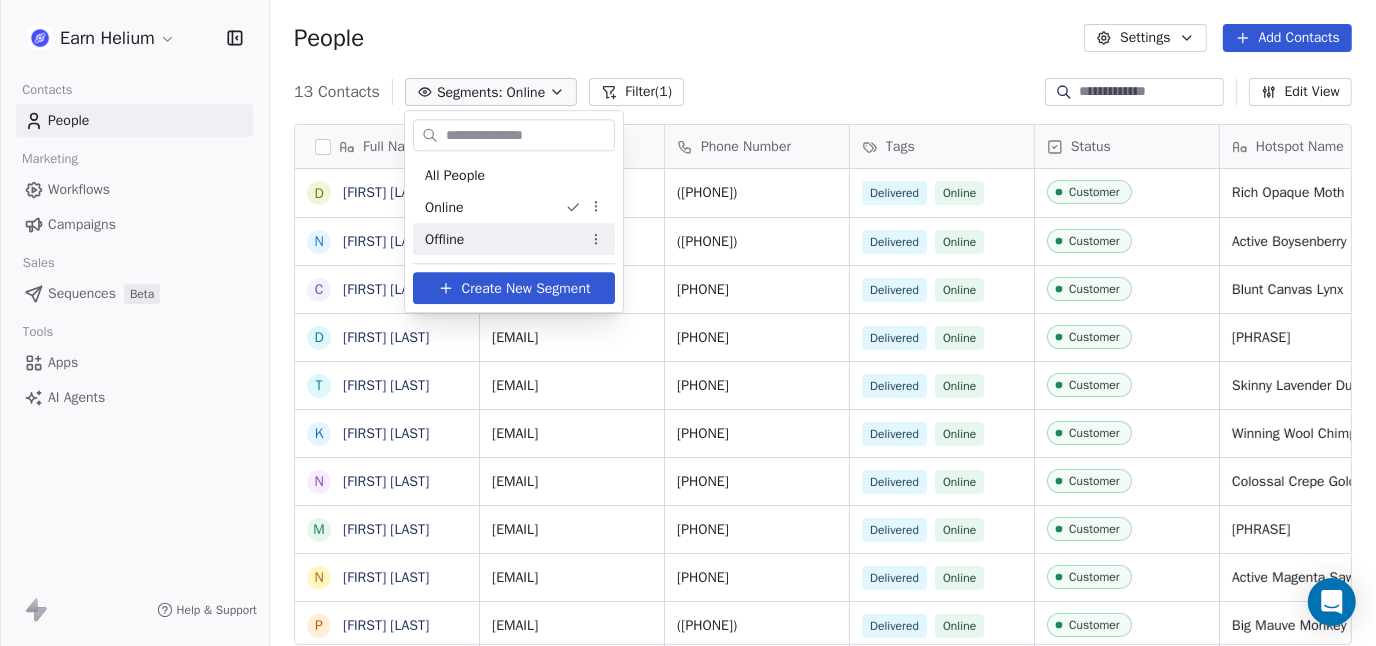 click on "Offline" at bounding box center (444, 239) 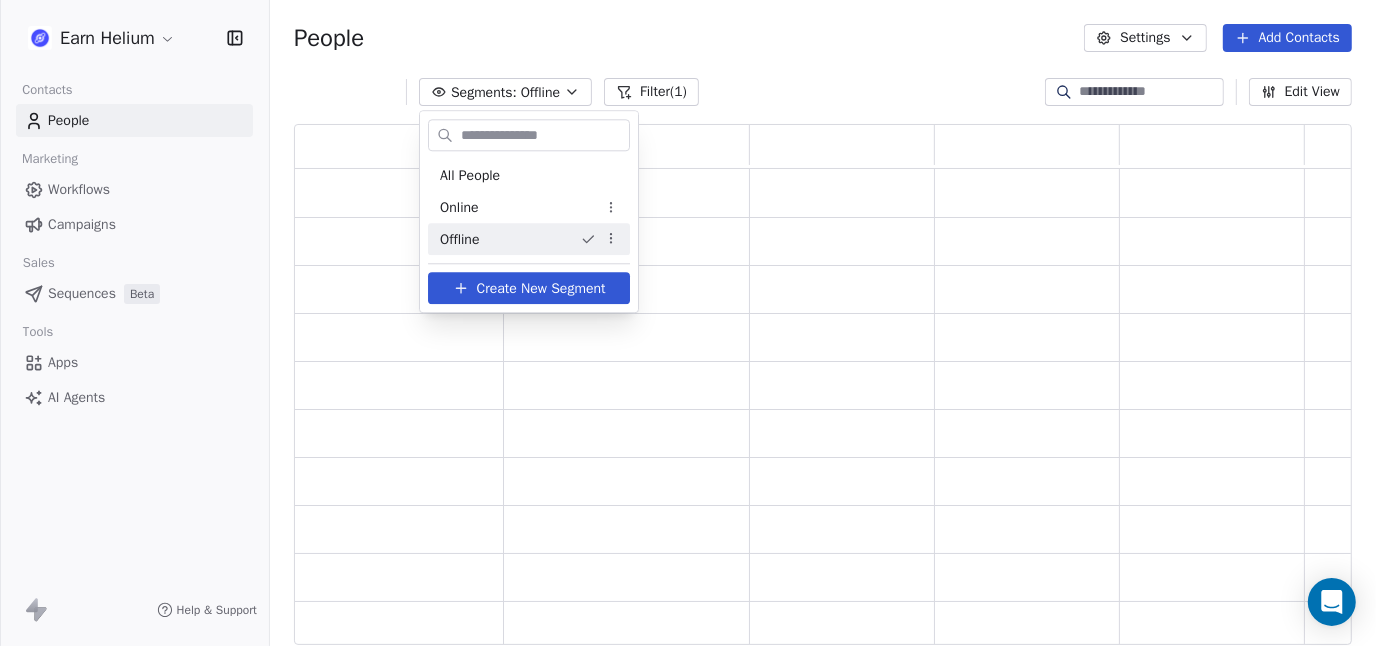 scroll, scrollTop: 16, scrollLeft: 15, axis: both 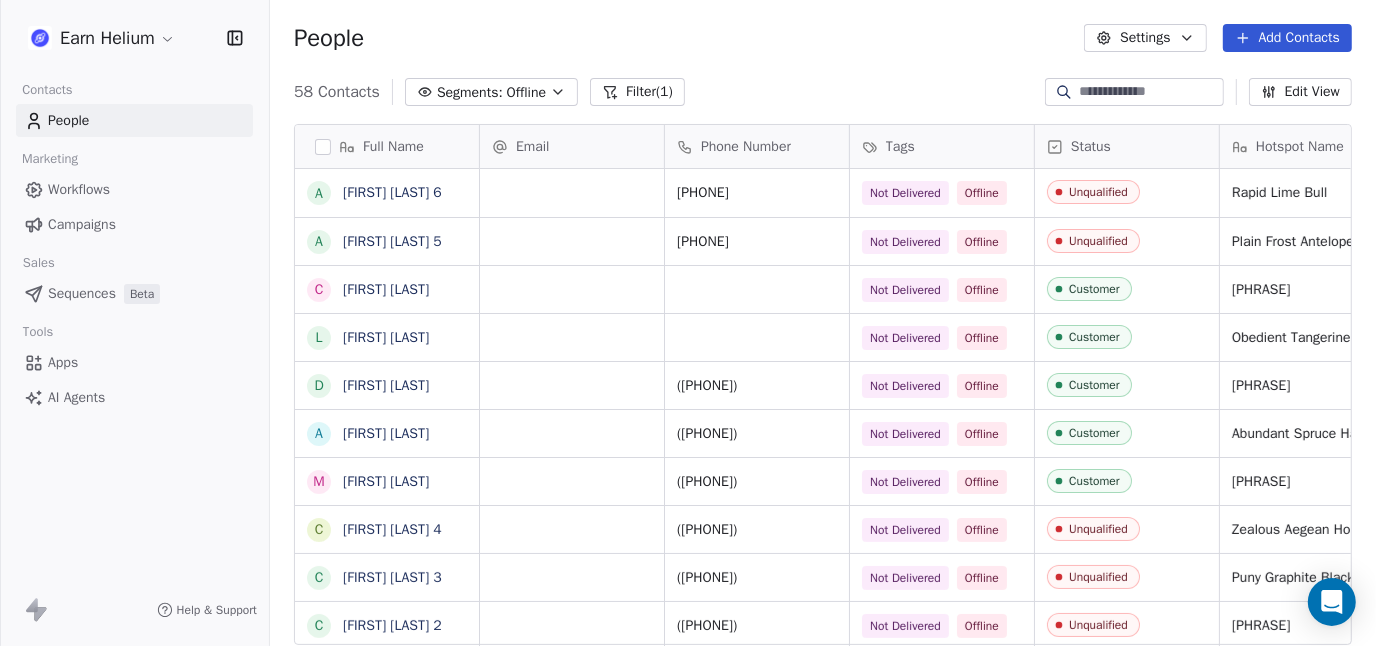 click on "Segments: Offline" at bounding box center [491, 92] 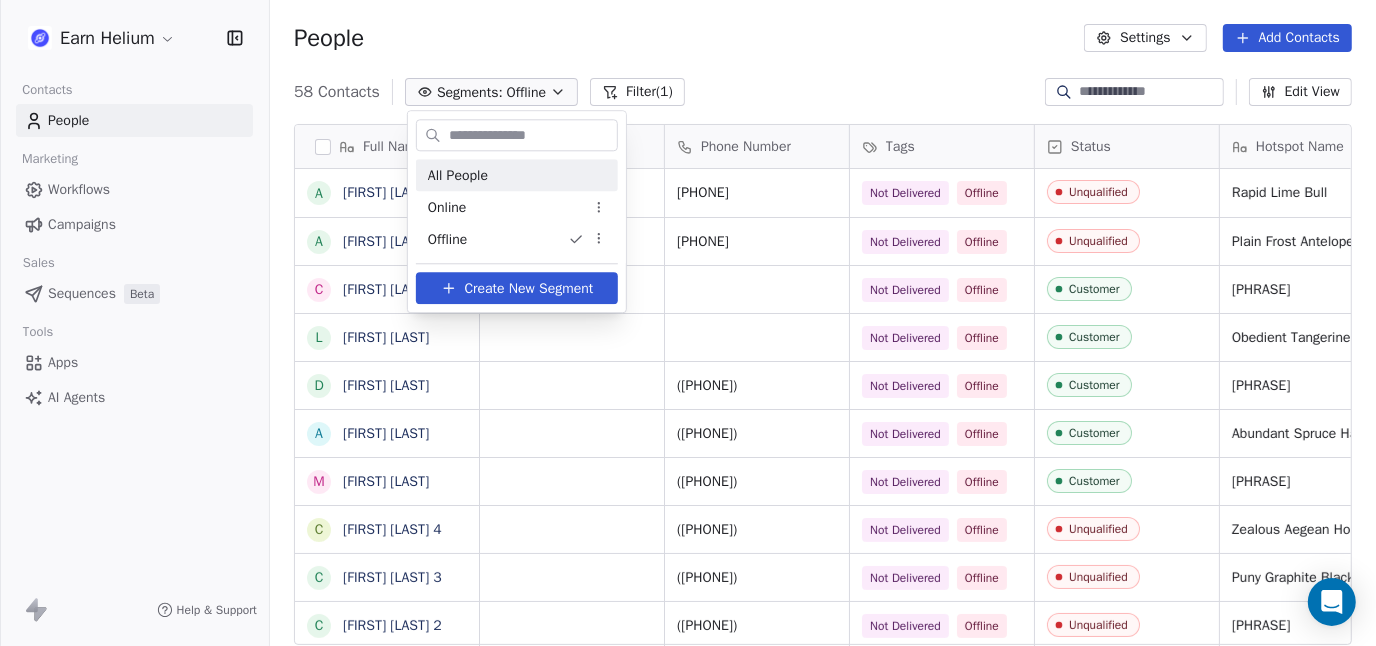click on "All People" at bounding box center [458, 175] 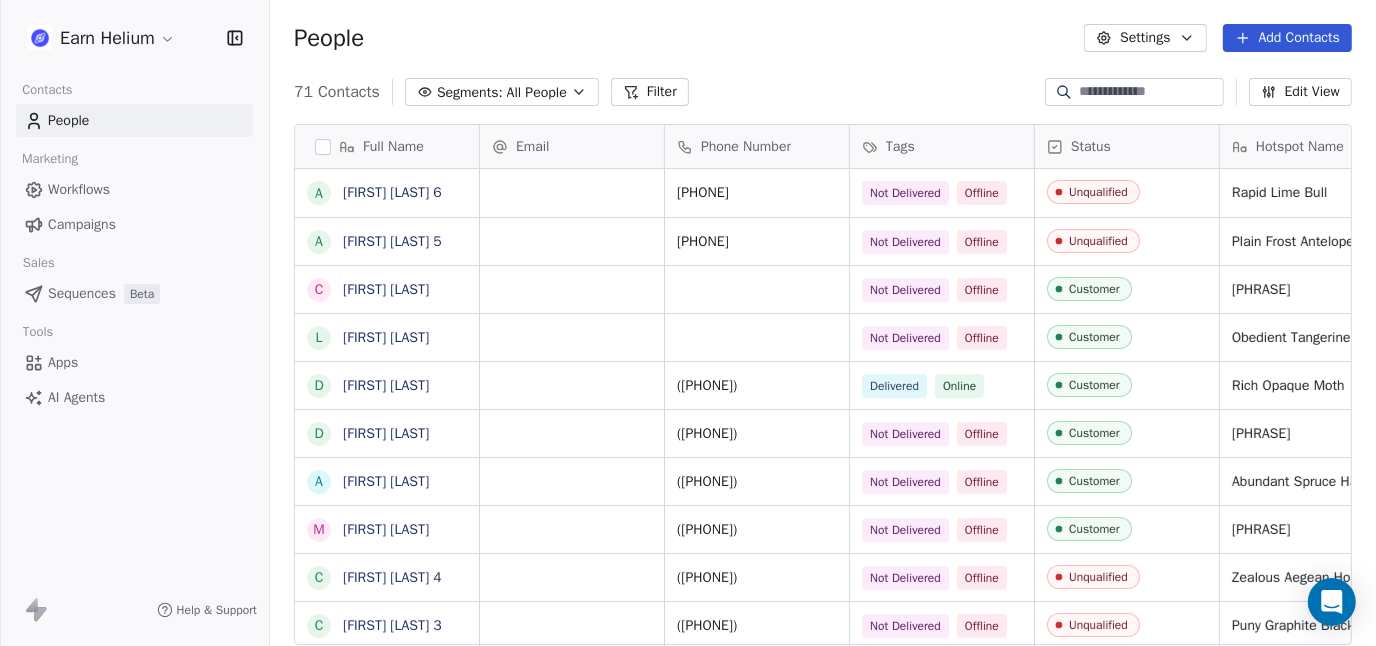 scroll, scrollTop: 15, scrollLeft: 0, axis: vertical 